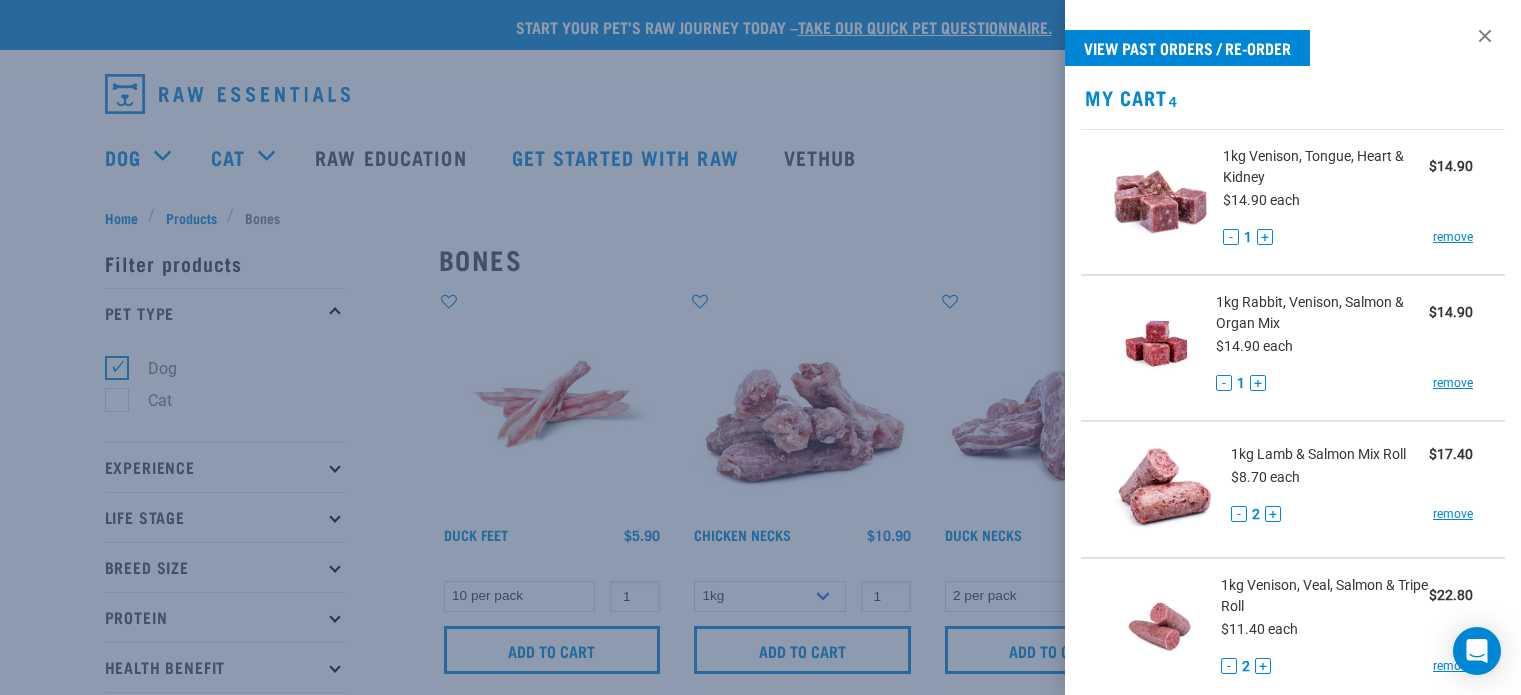 scroll, scrollTop: 12, scrollLeft: 0, axis: vertical 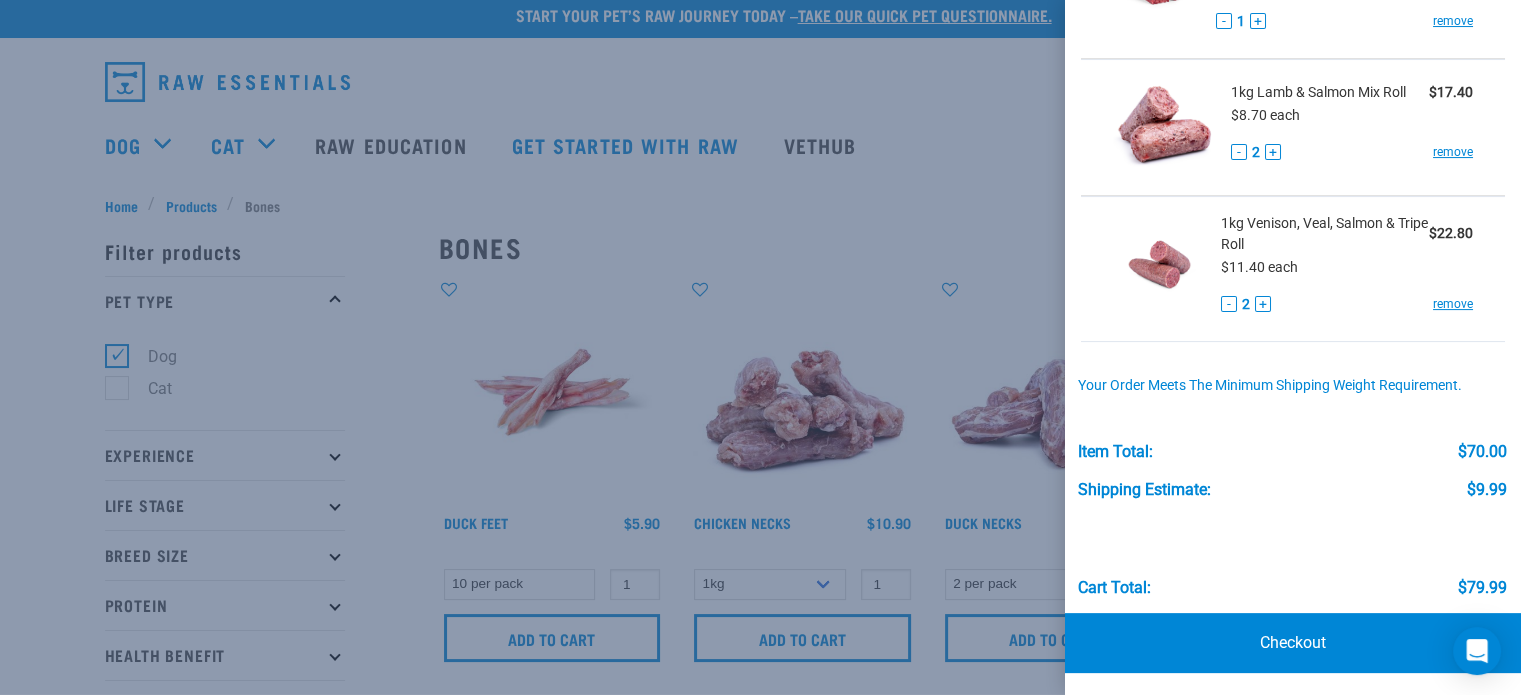 click at bounding box center (760, 347) 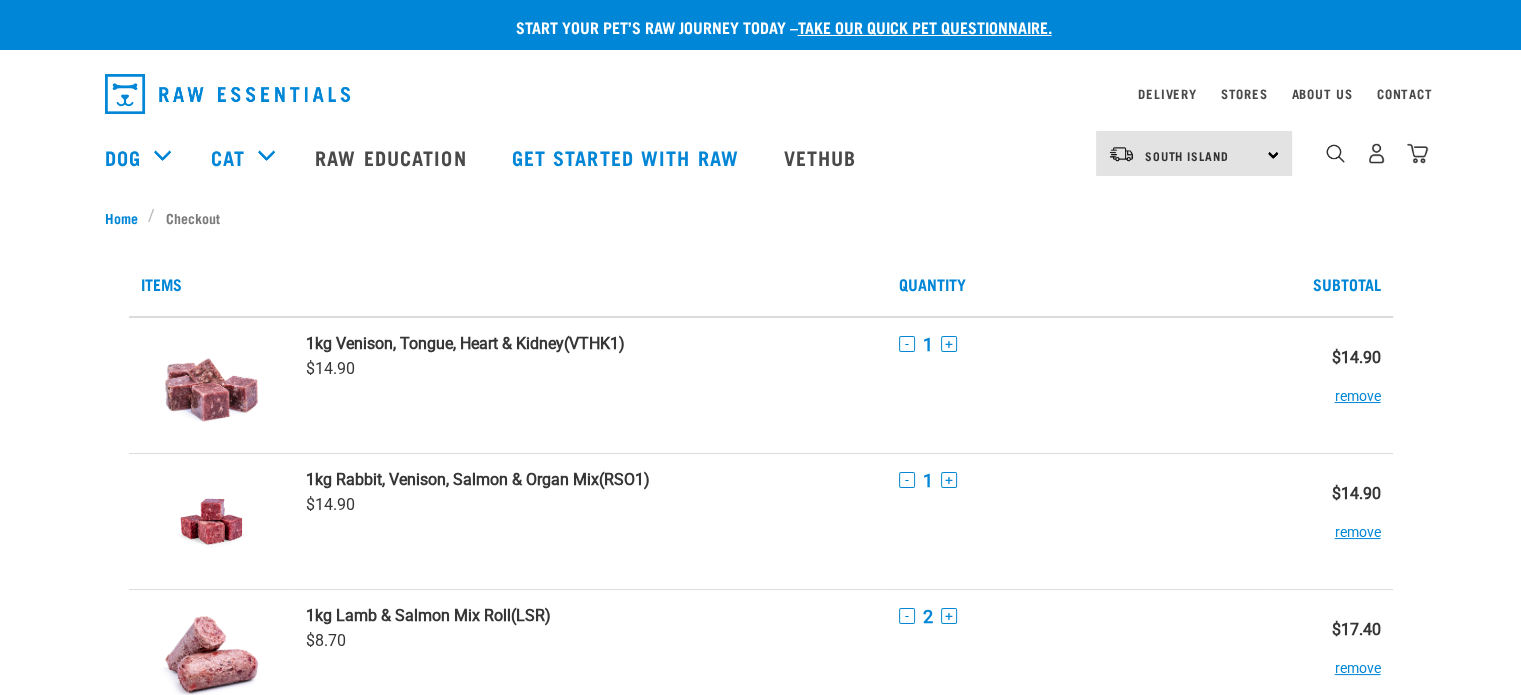 scroll, scrollTop: 284, scrollLeft: 0, axis: vertical 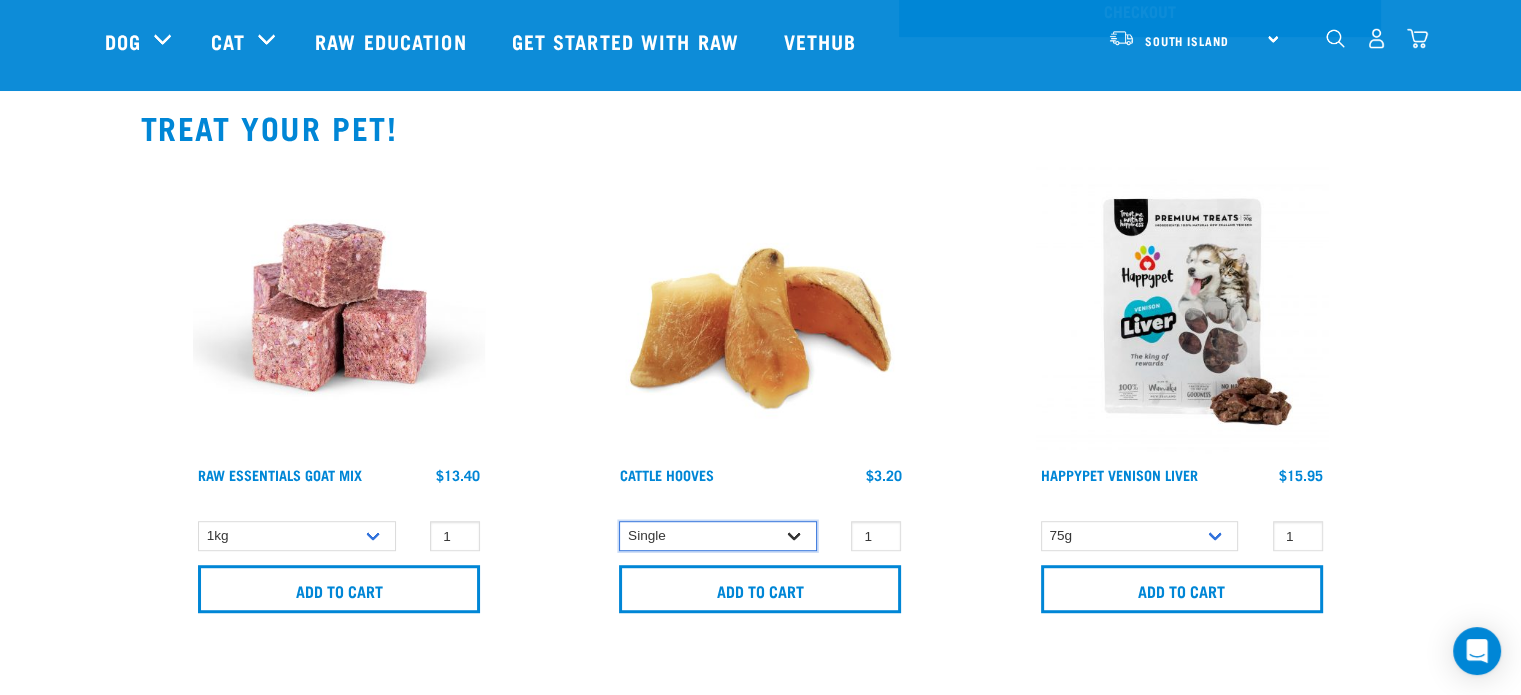click on "Single
10 per pack
Bulk (30 pack)" at bounding box center [717, 536] 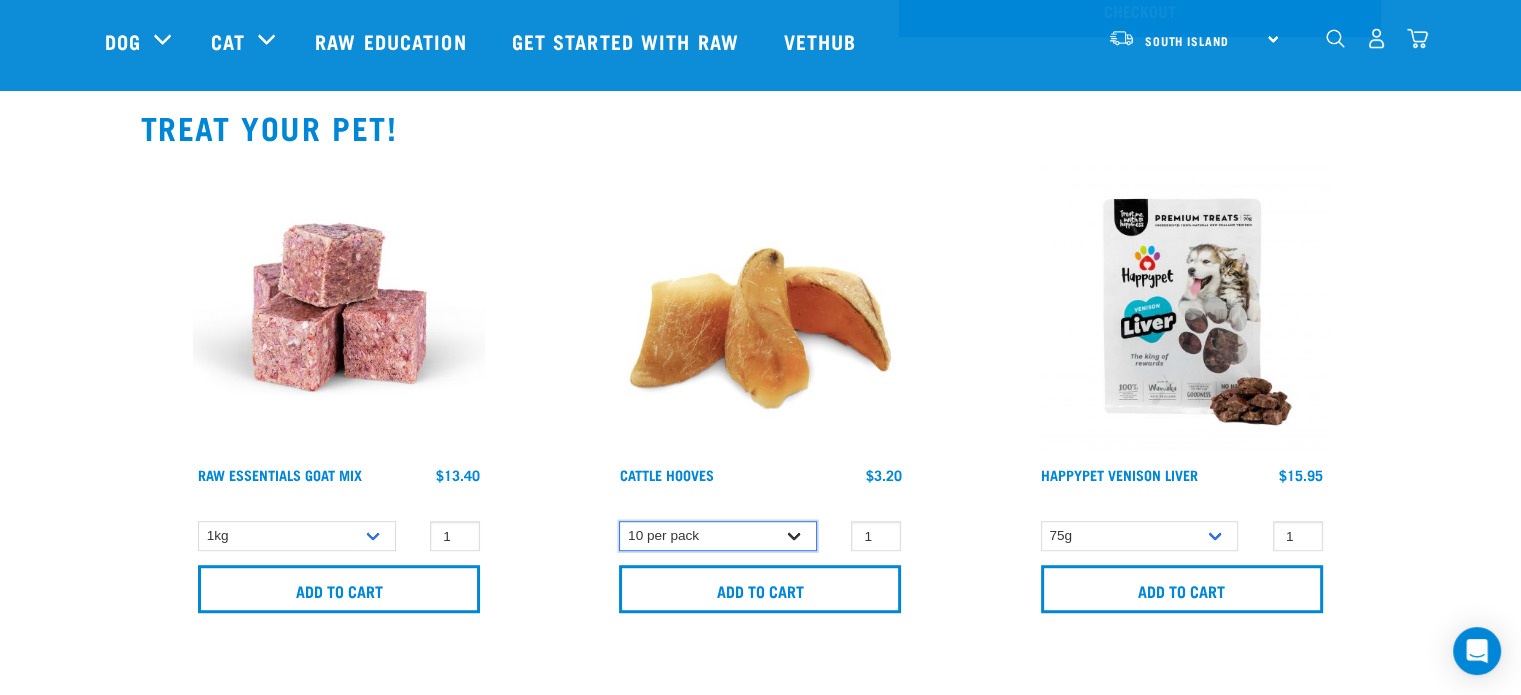 click on "Single
10 per pack
Bulk (30 pack)" at bounding box center [717, 536] 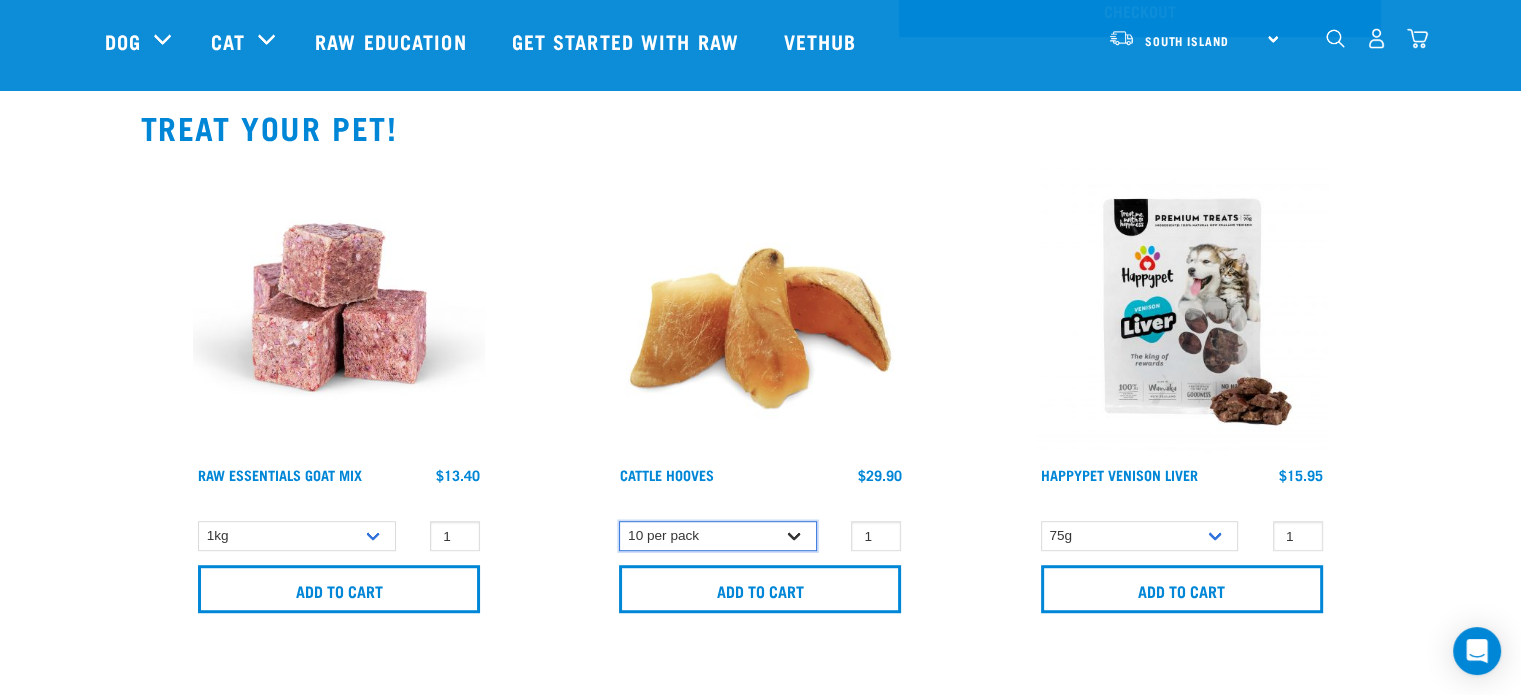 click on "Single
10 per pack
Bulk (30 pack)" at bounding box center [717, 536] 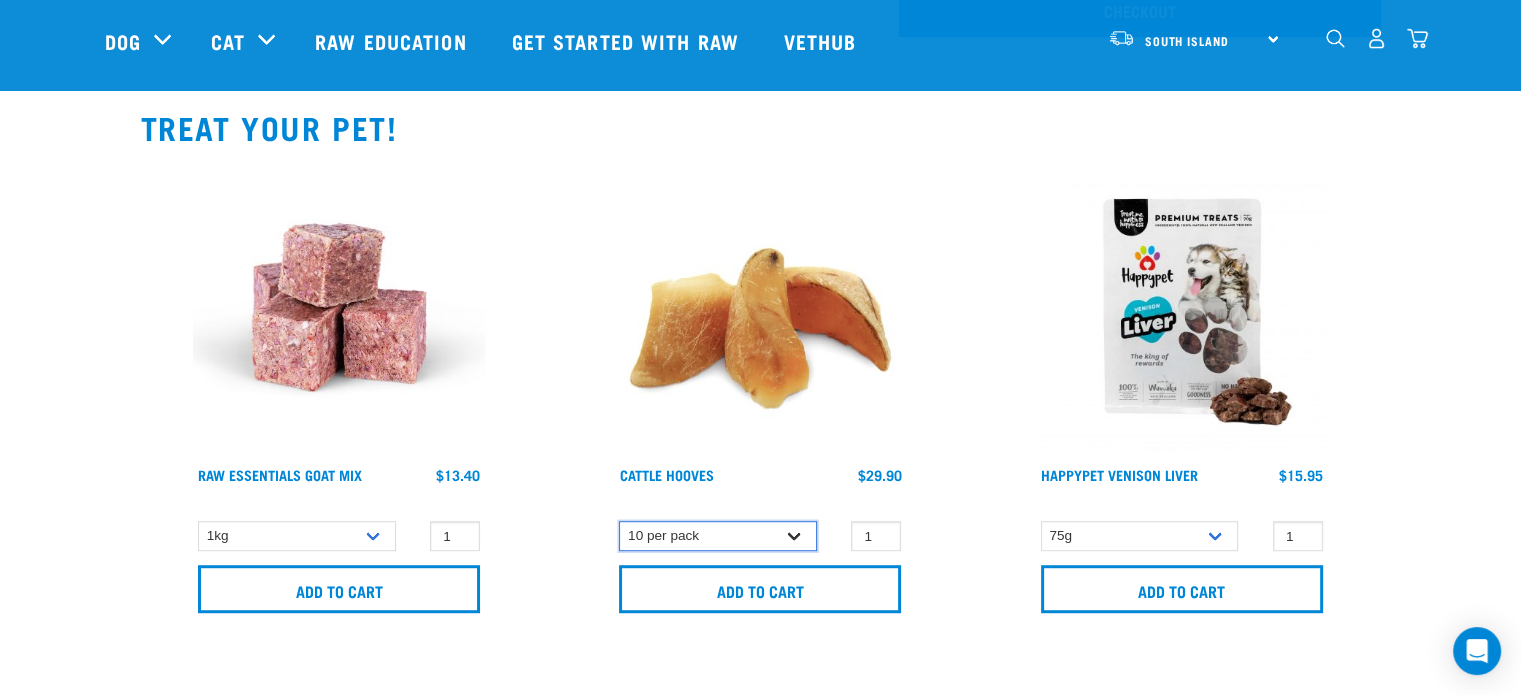 select on "691" 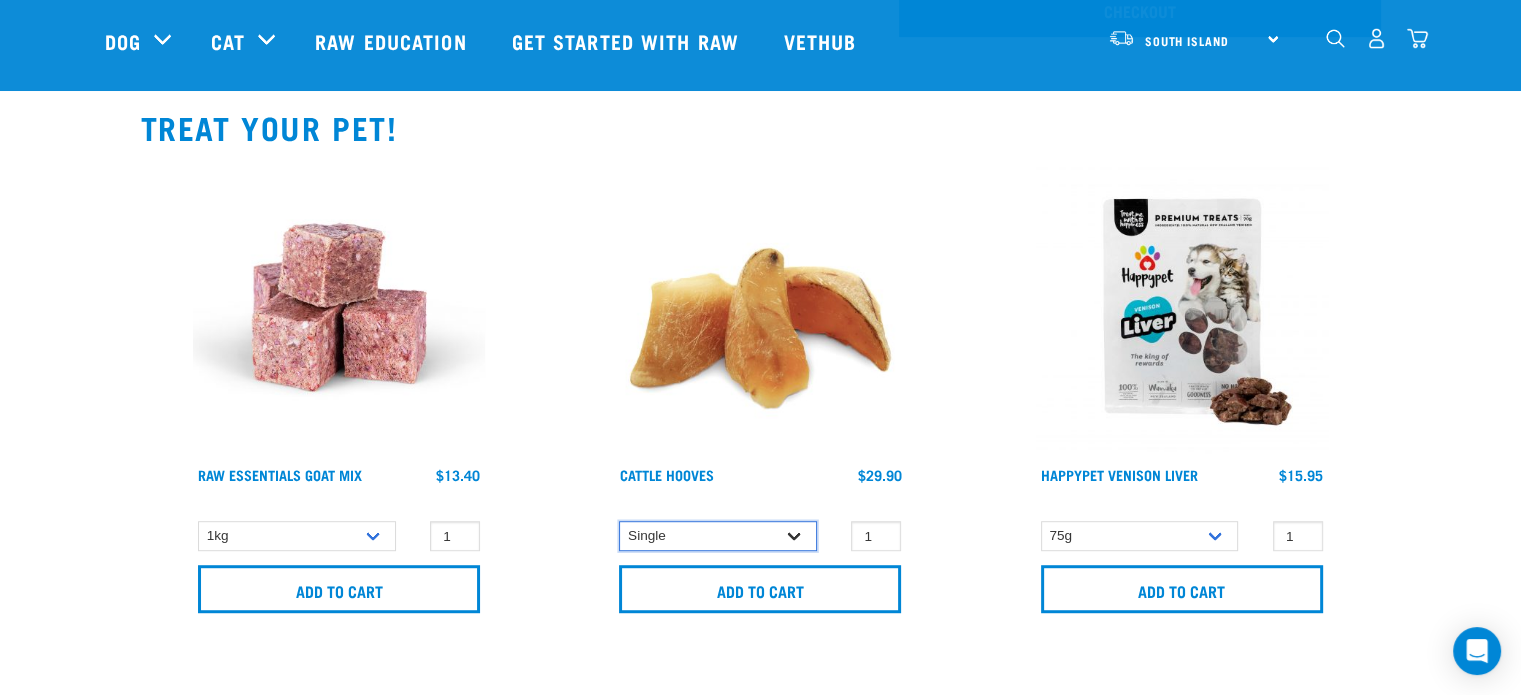 click on "Single
10 per pack
Bulk (30 pack)" at bounding box center (717, 536) 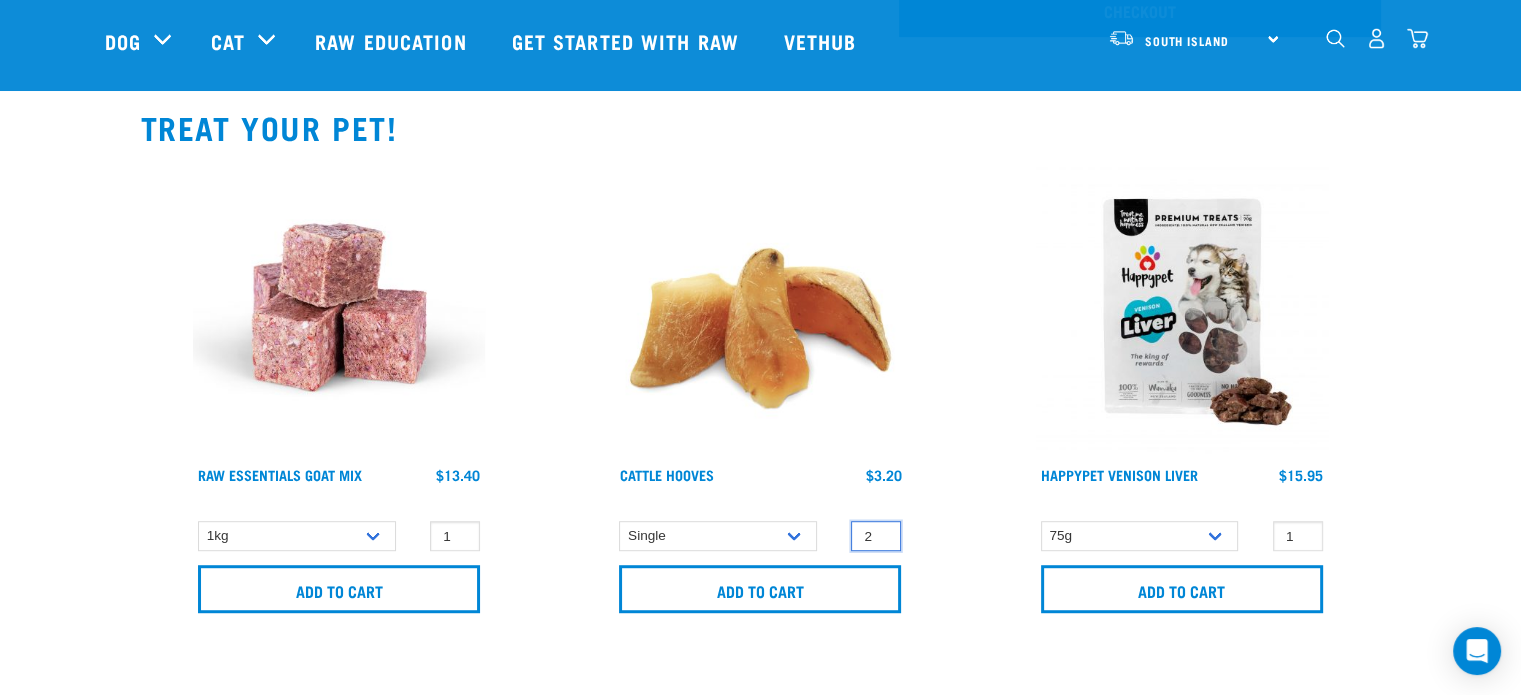 type on "2" 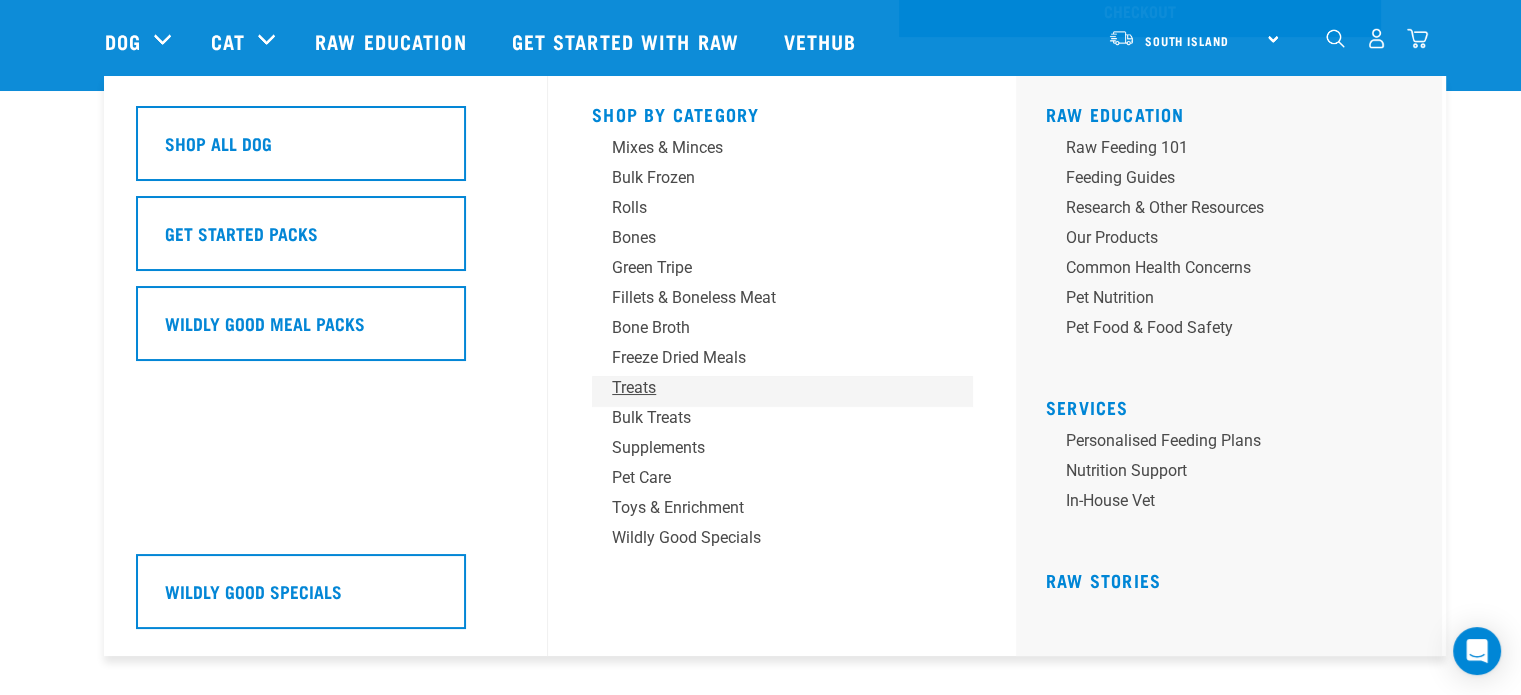 click on "Treats" at bounding box center (768, 388) 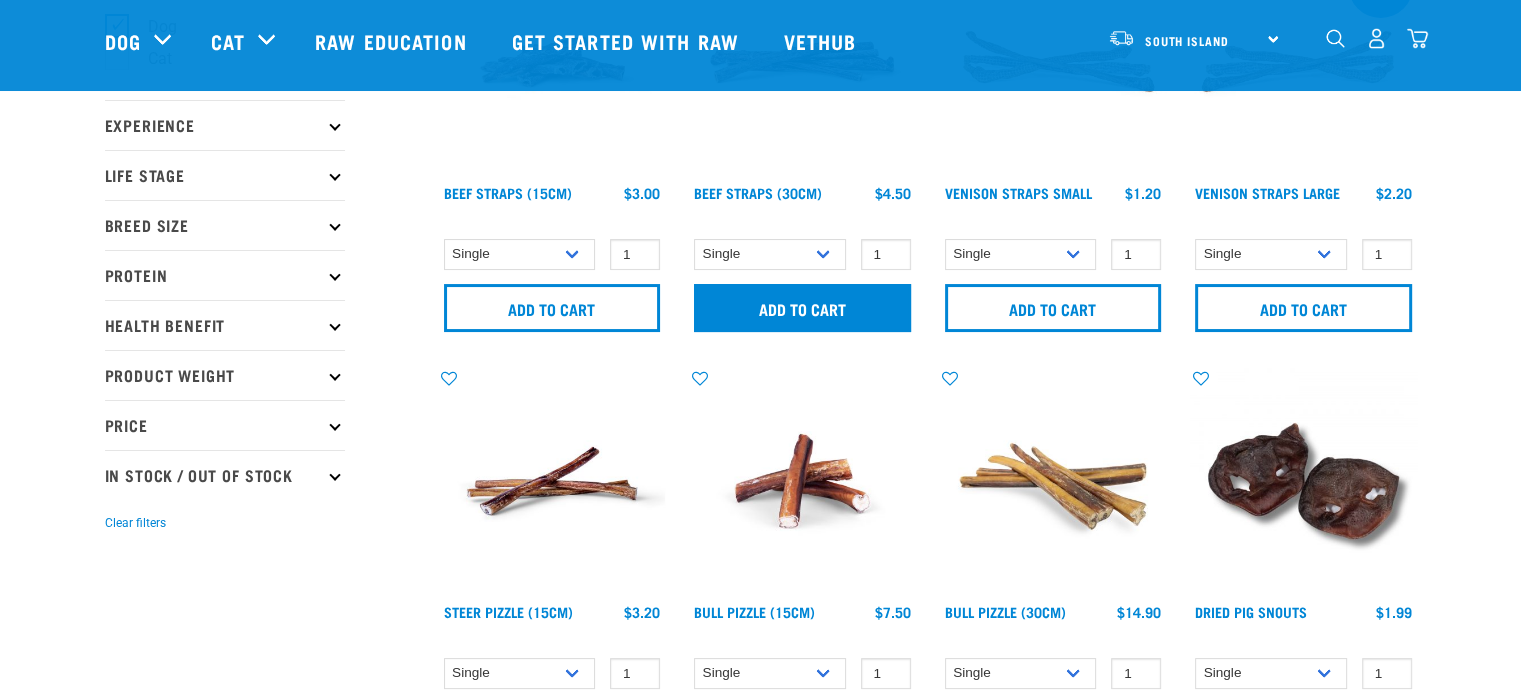 scroll, scrollTop: 0, scrollLeft: 0, axis: both 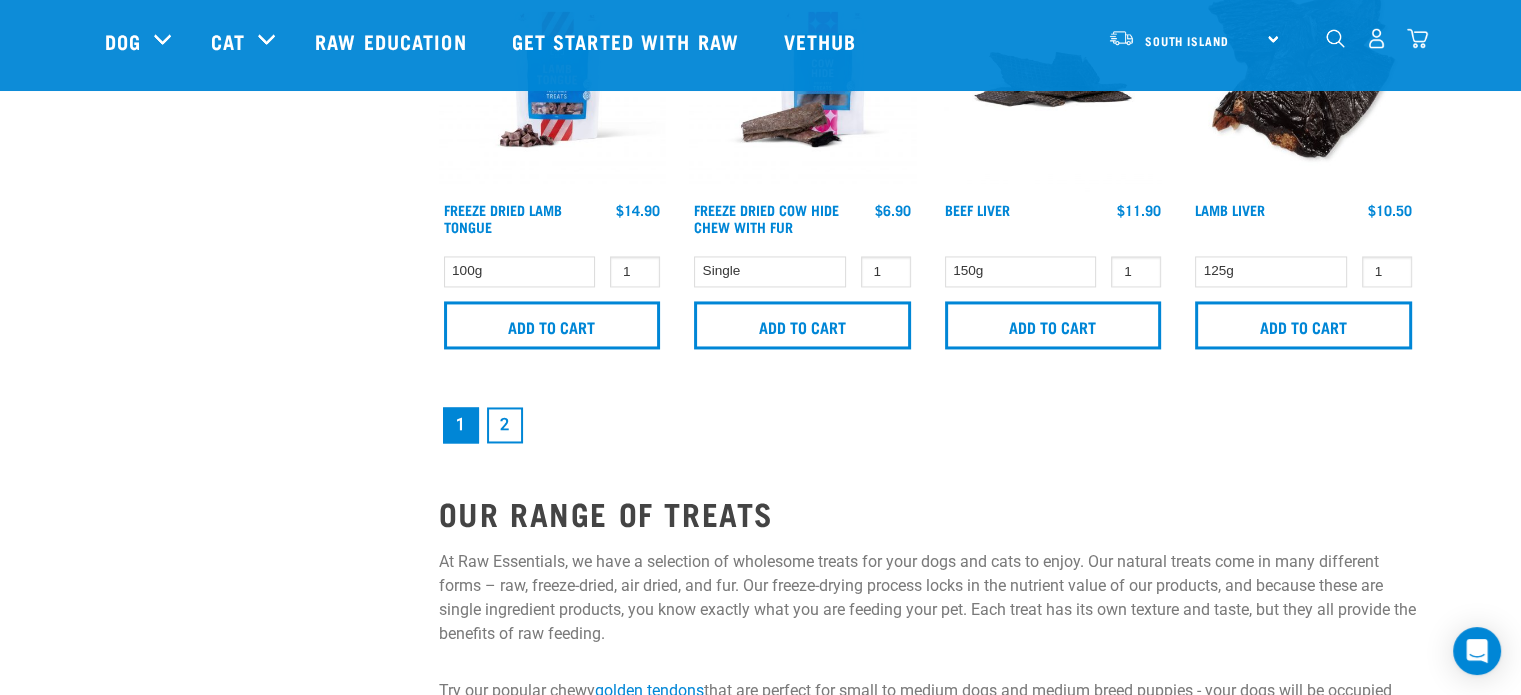 click on "2" at bounding box center (505, 425) 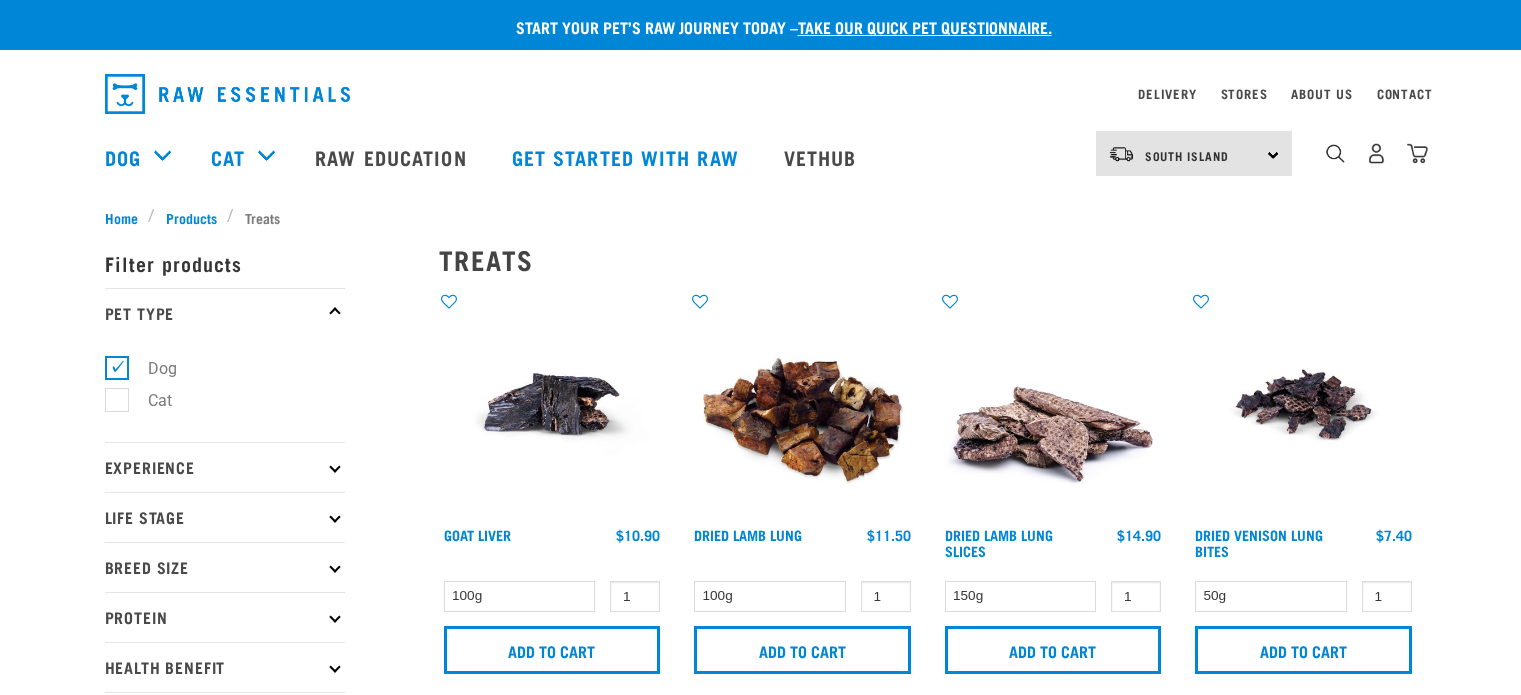 scroll, scrollTop: 0, scrollLeft: 0, axis: both 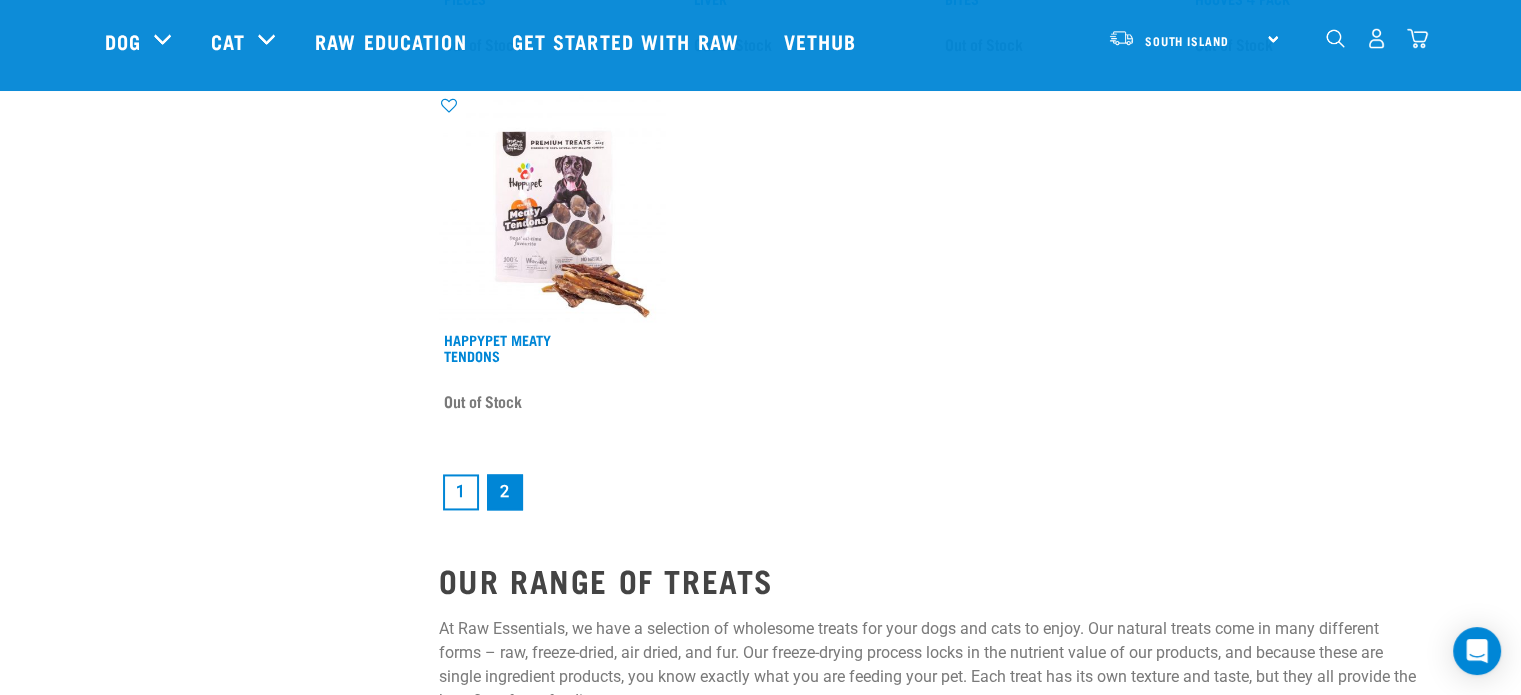 click on "1" at bounding box center [461, 492] 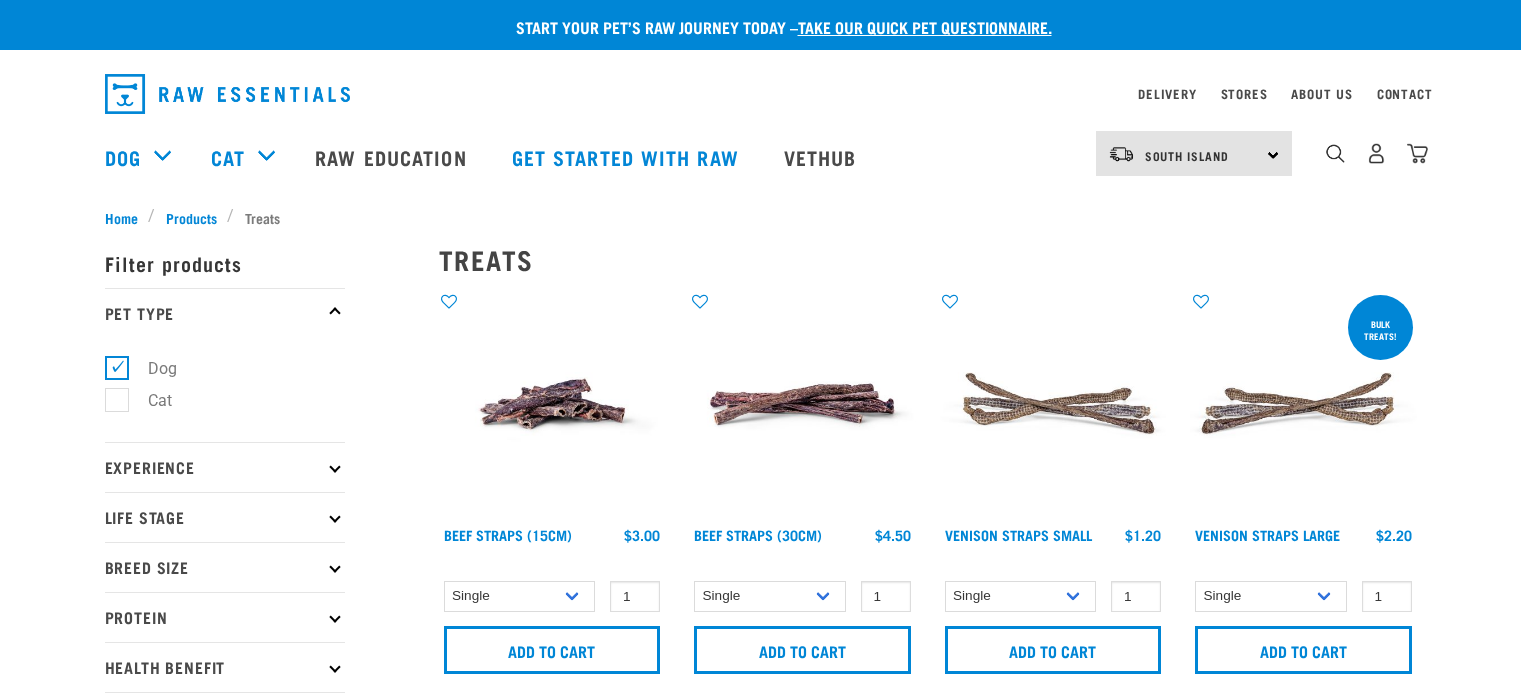 scroll, scrollTop: 0, scrollLeft: 0, axis: both 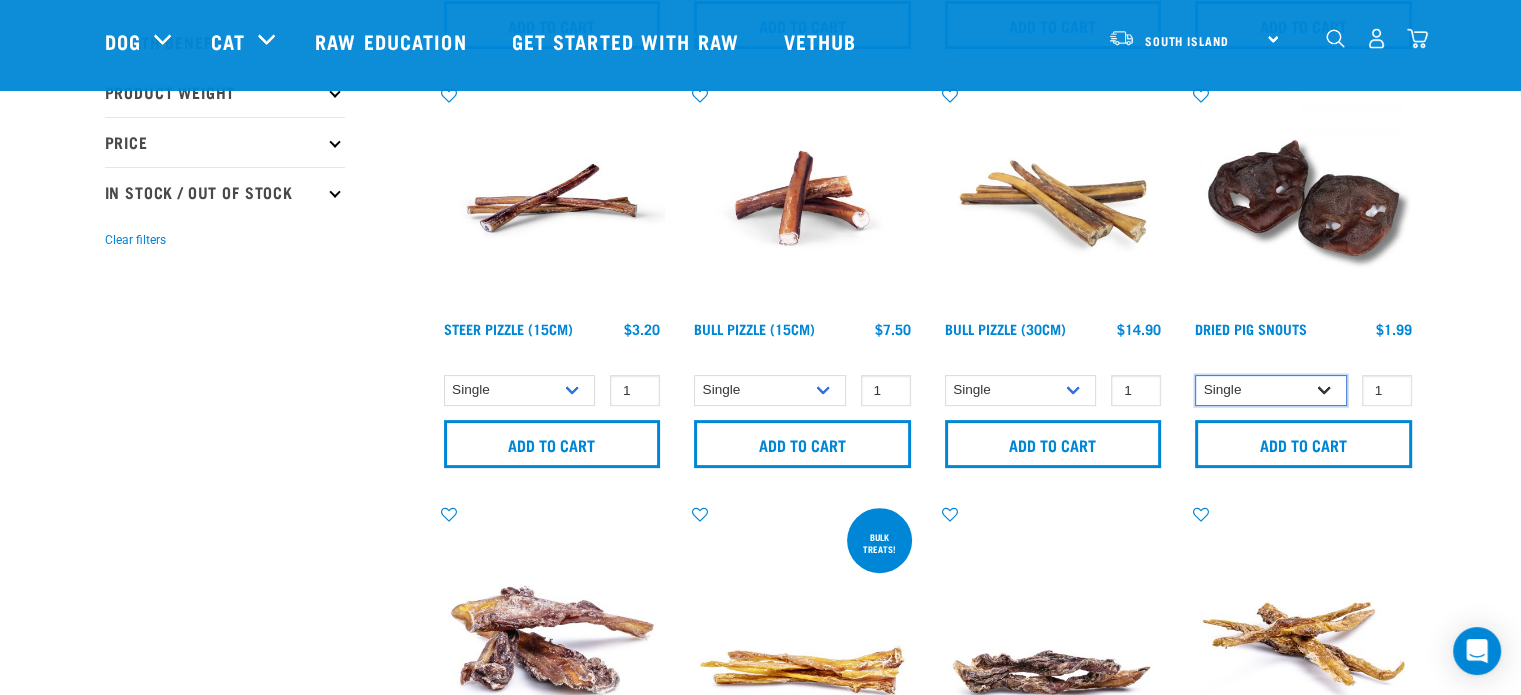 click on "Single
10 per pack
25 per pack" at bounding box center [1271, 390] 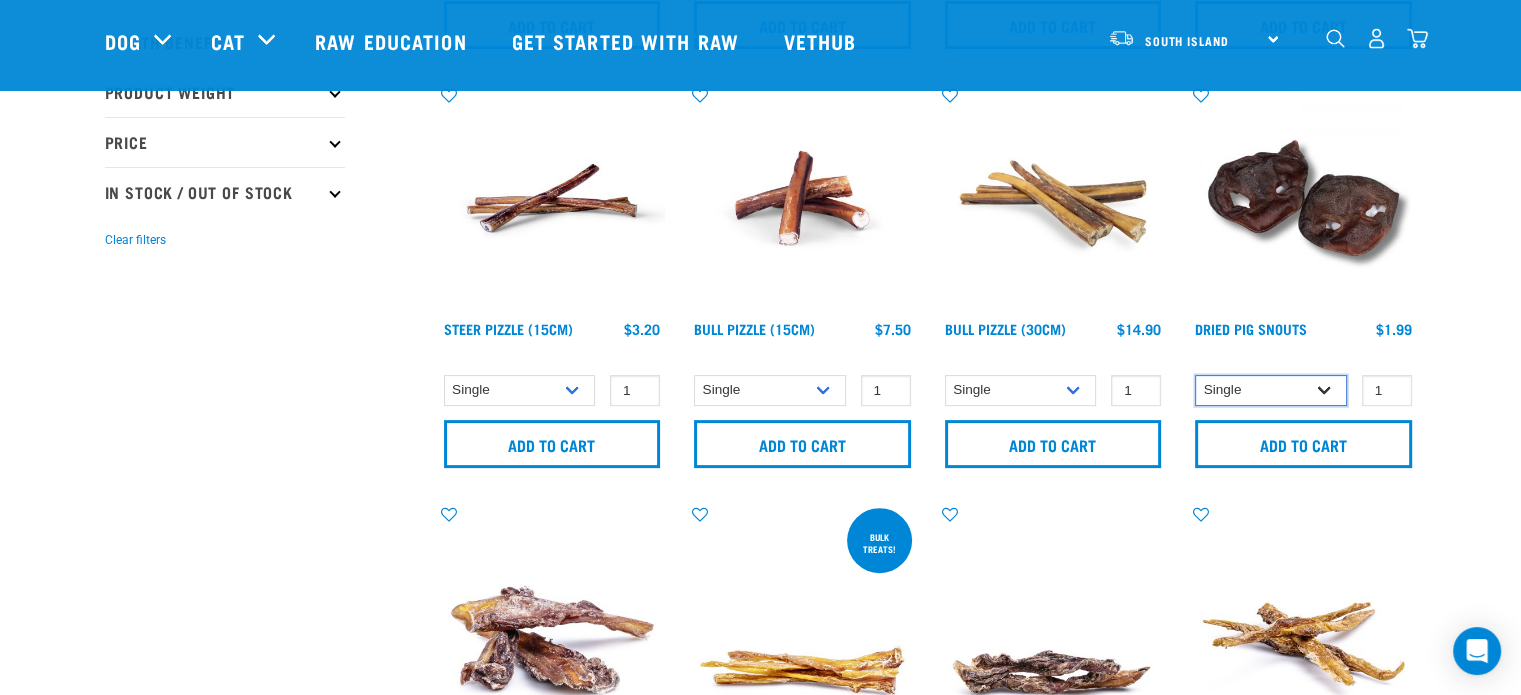 select on "443097" 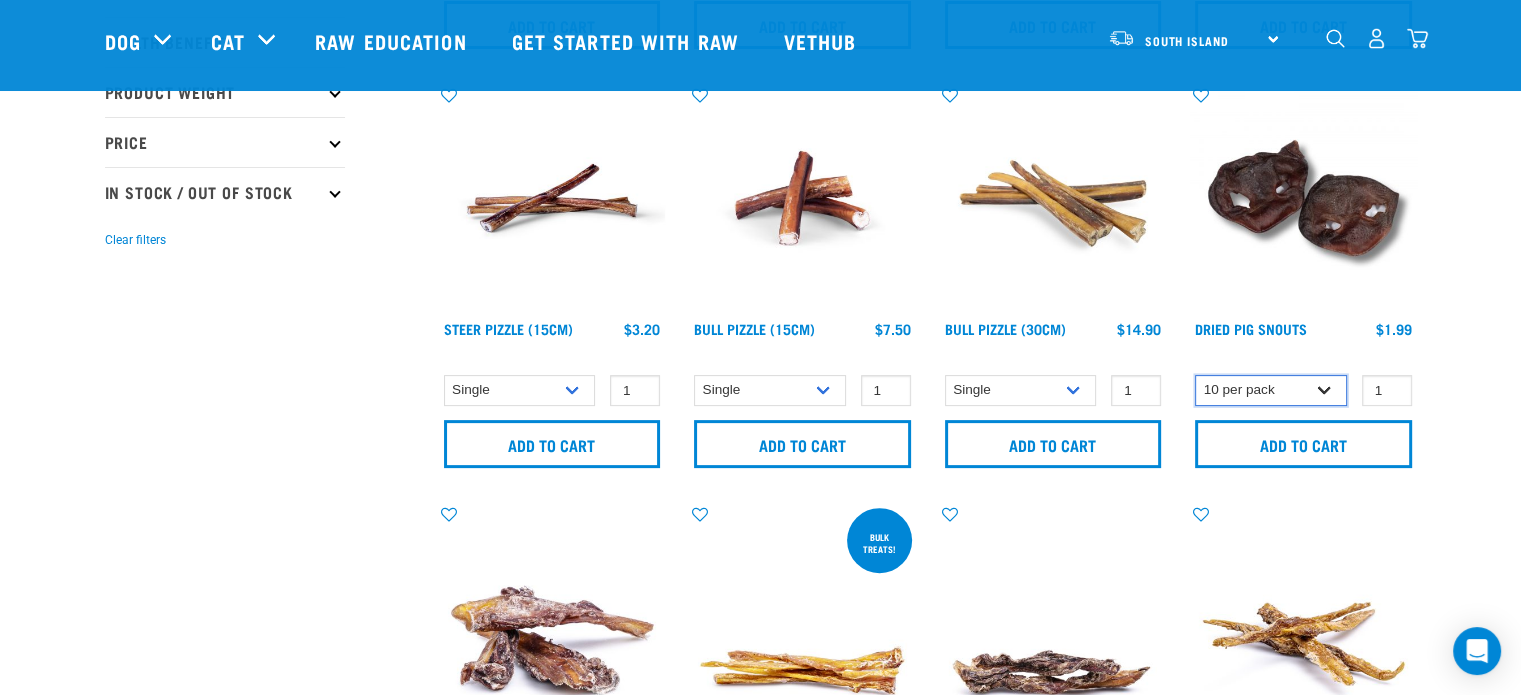 click on "Single
10 per pack
25 per pack" at bounding box center [1271, 390] 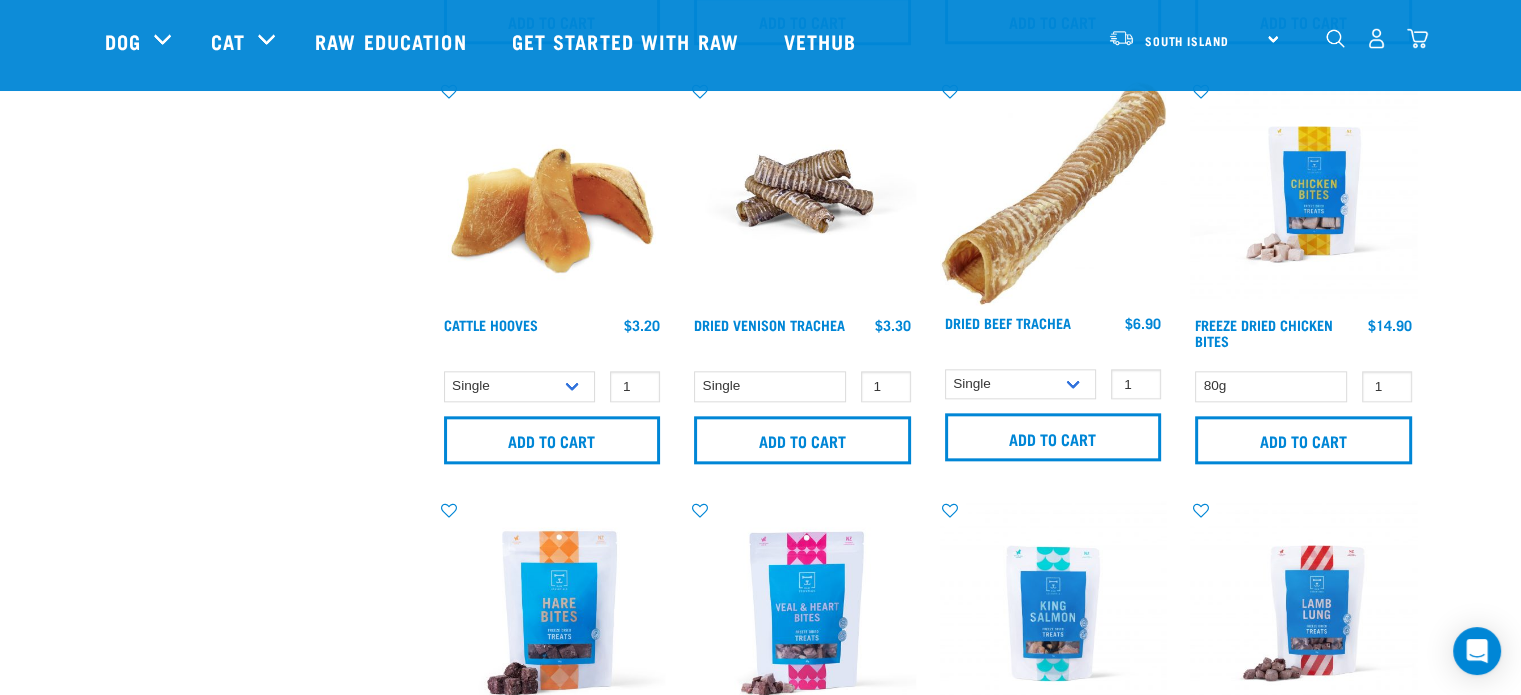 scroll, scrollTop: 2175, scrollLeft: 0, axis: vertical 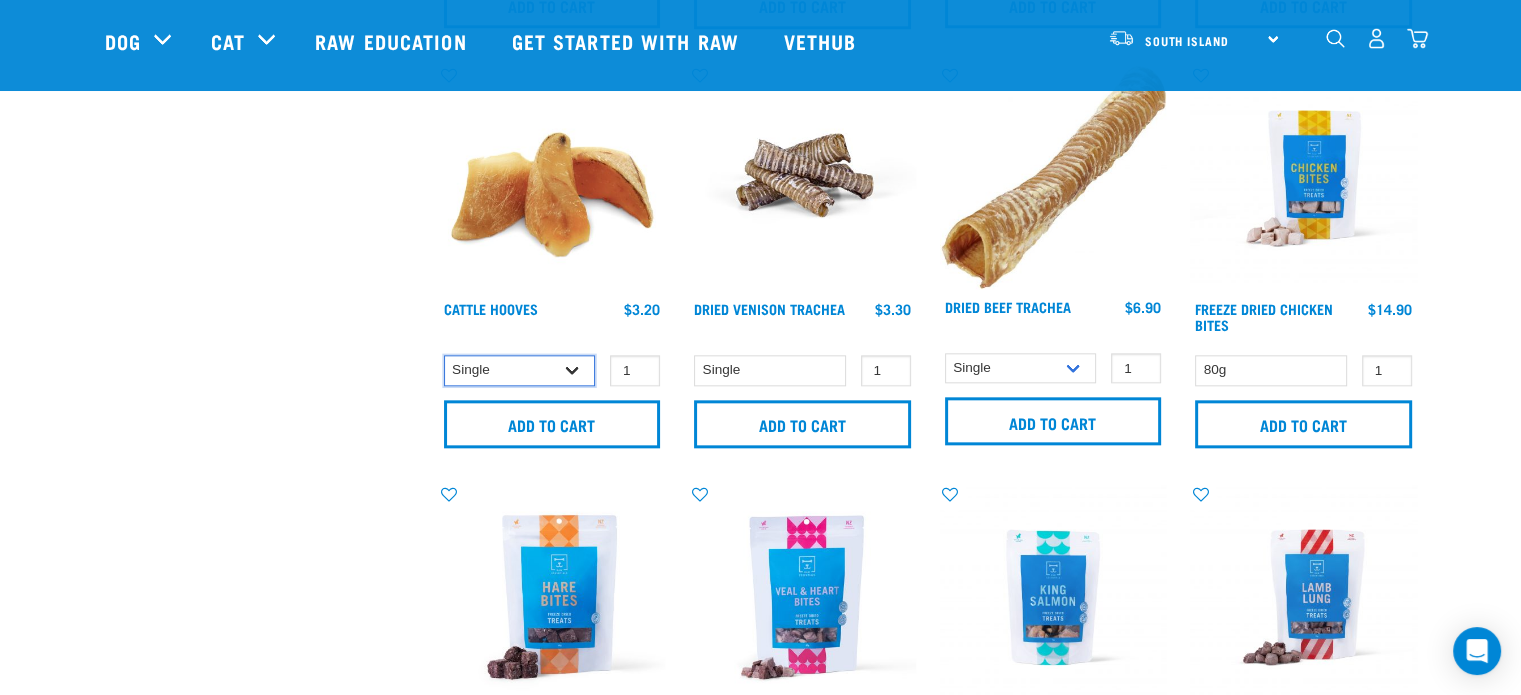 click on "Single
10 per pack
Bulk (30 pack)" at bounding box center [520, 370] 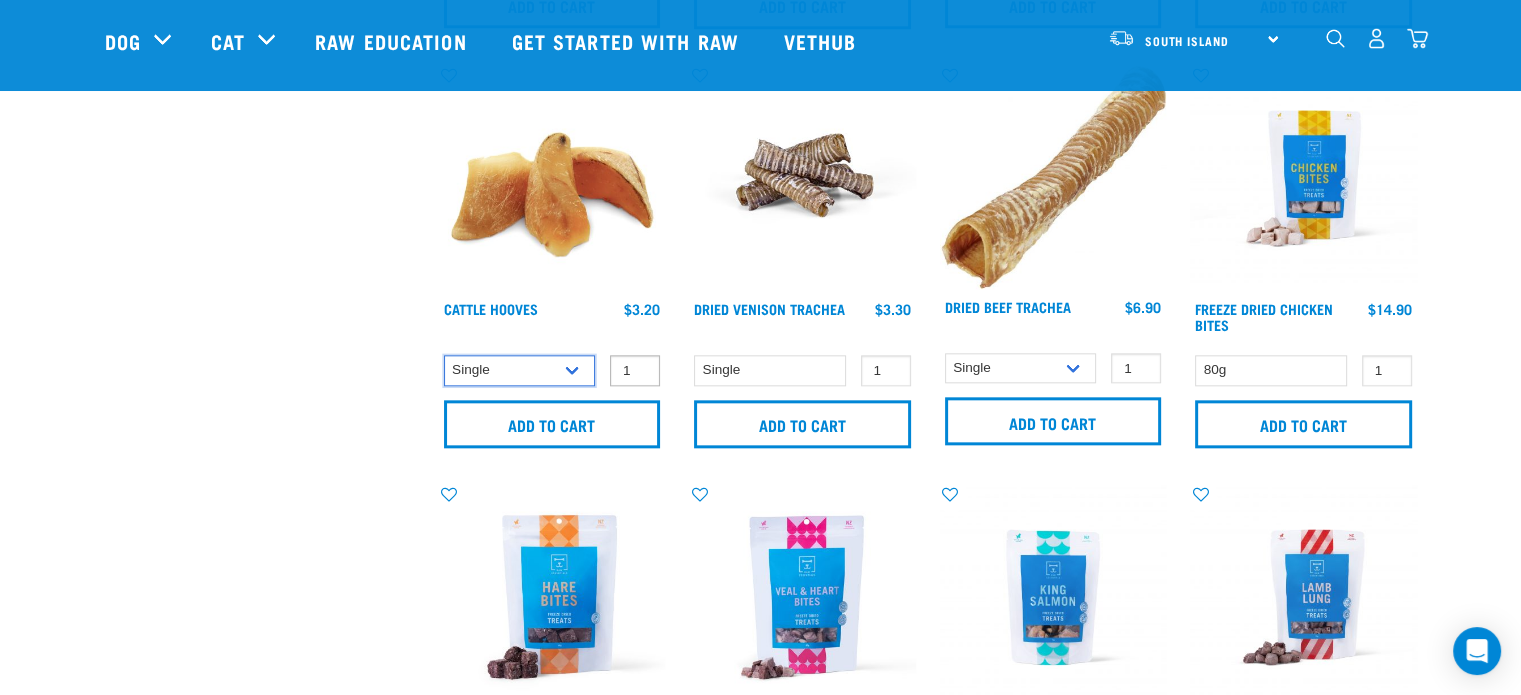 drag, startPoint x: 569, startPoint y: 362, endPoint x: 641, endPoint y: 359, distance: 72.06247 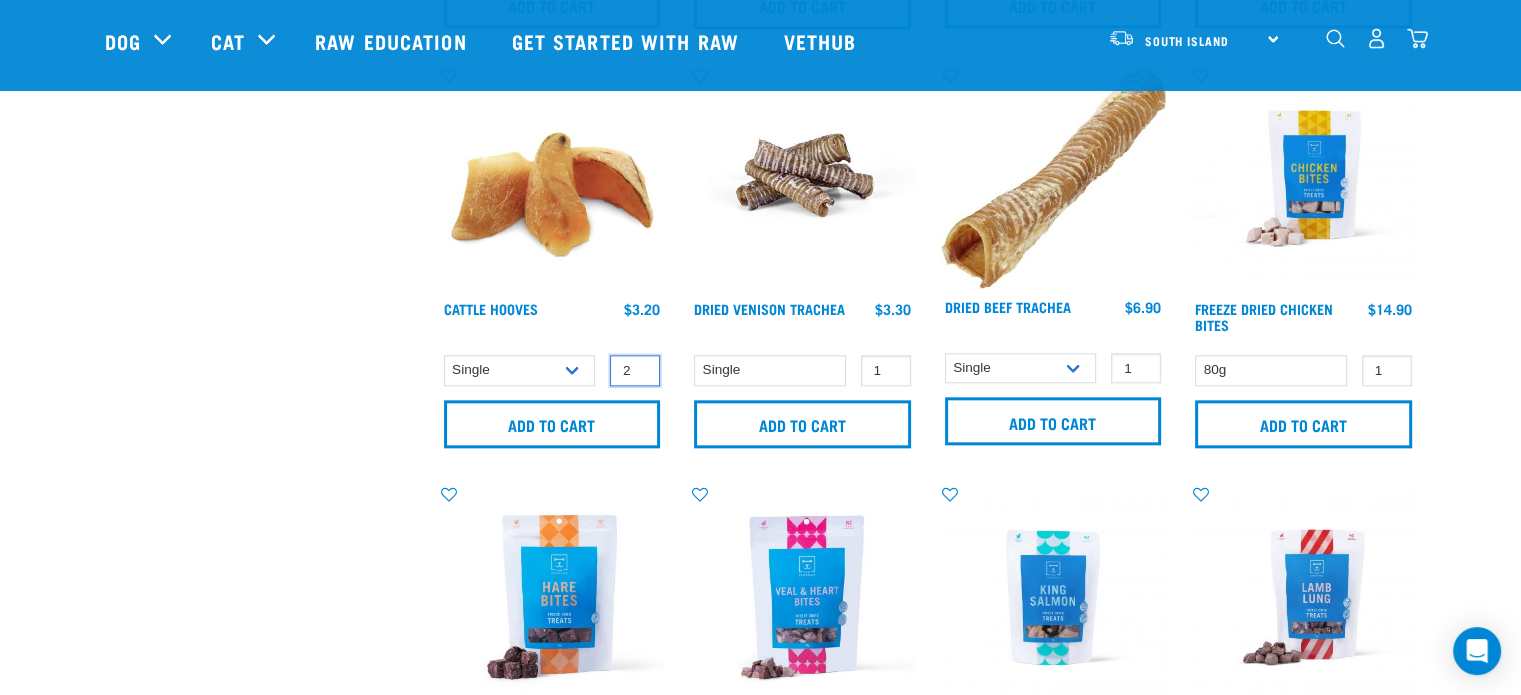 type on "2" 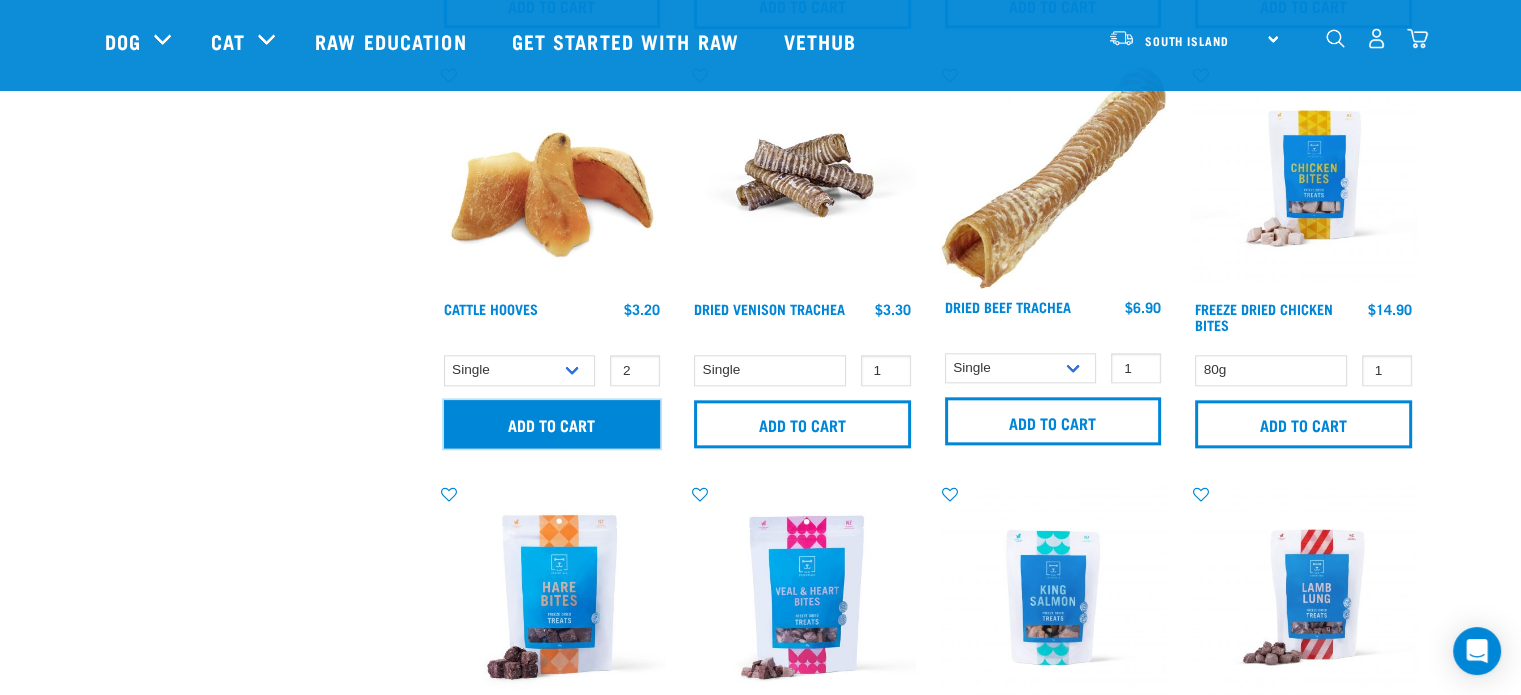 click on "Add to cart" at bounding box center [552, 424] 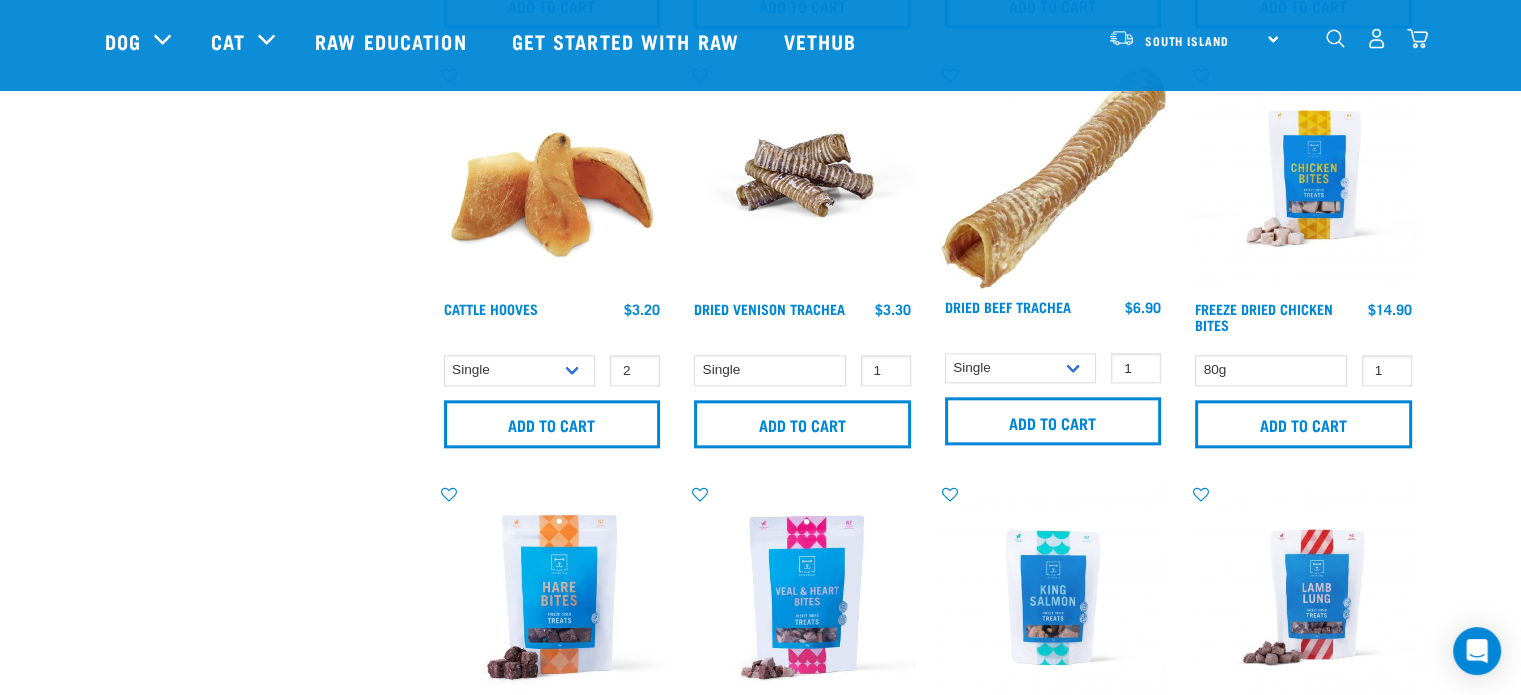 click at bounding box center (1417, 38) 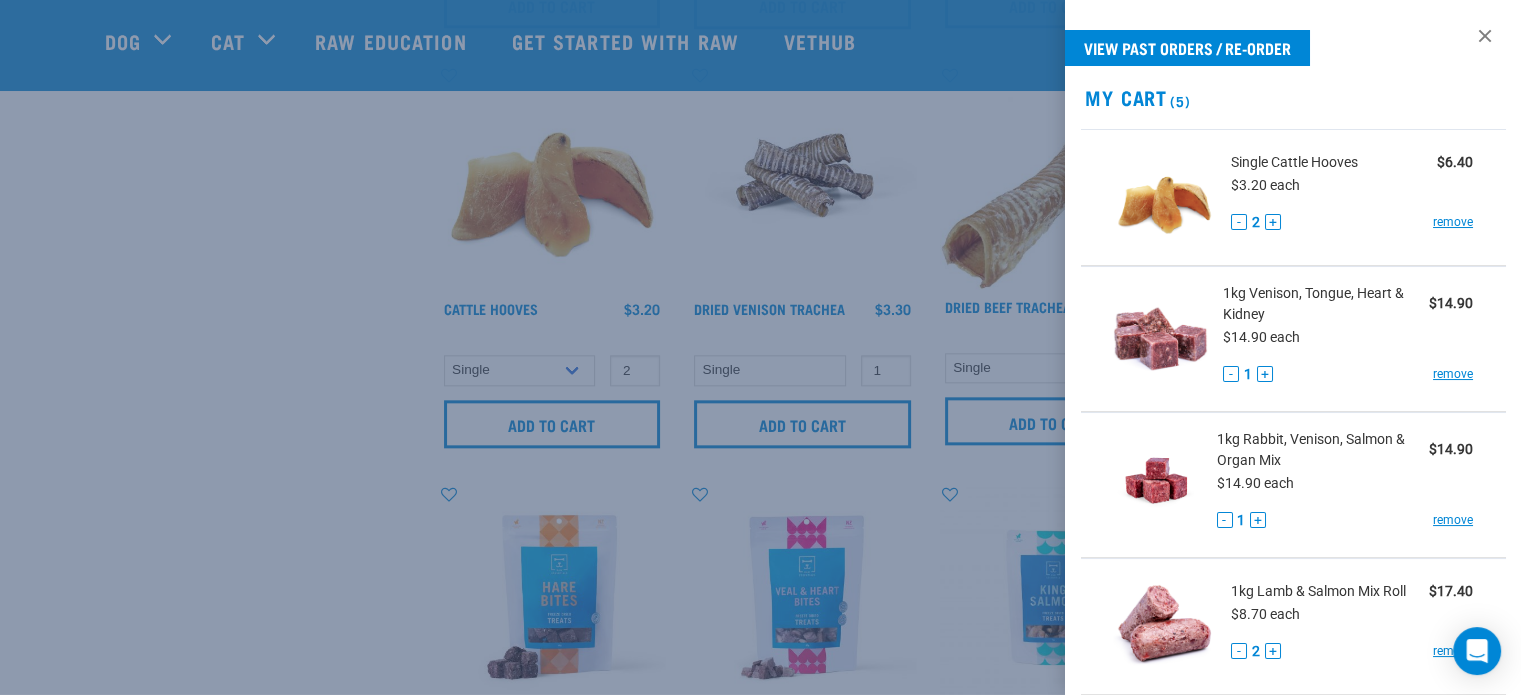 scroll, scrollTop: 499, scrollLeft: 0, axis: vertical 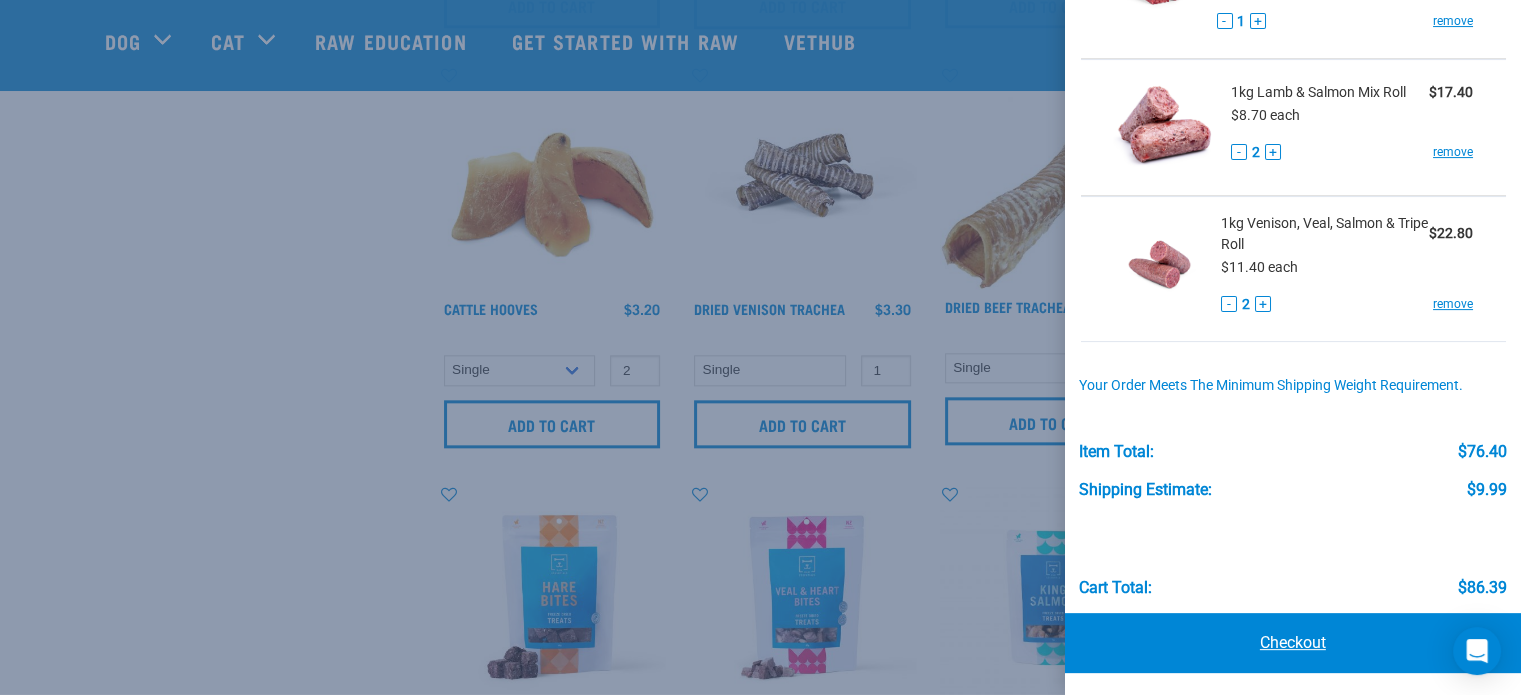 click on "Checkout" at bounding box center (1293, 643) 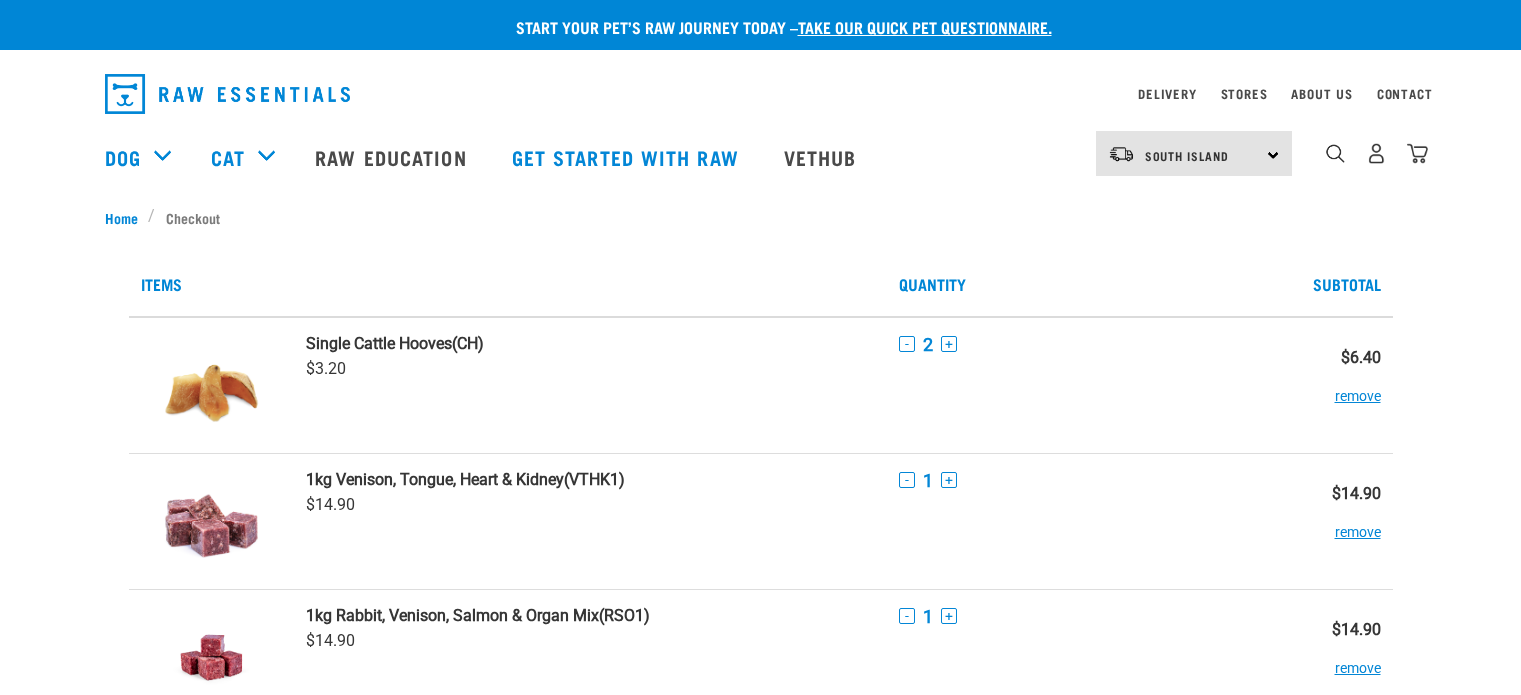 scroll, scrollTop: 0, scrollLeft: 0, axis: both 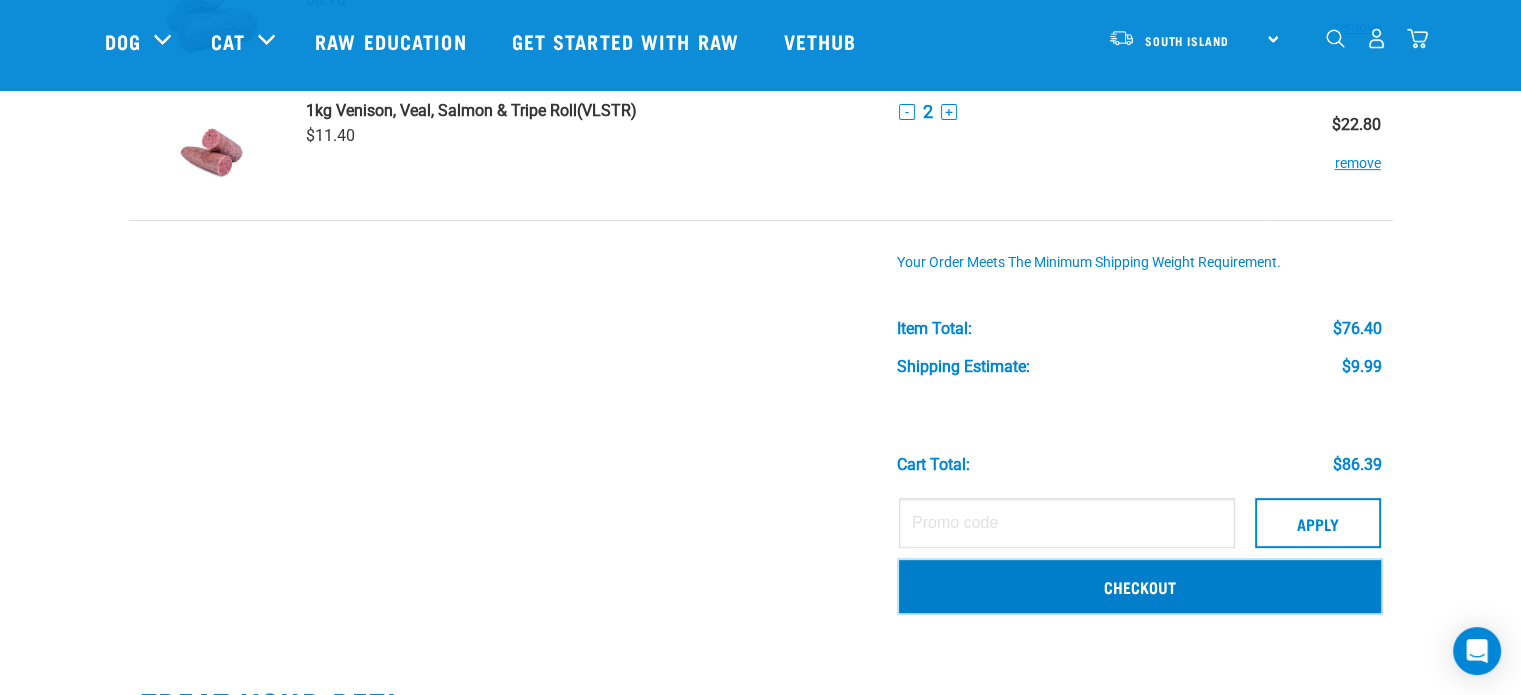 click on "Checkout" at bounding box center [1140, 586] 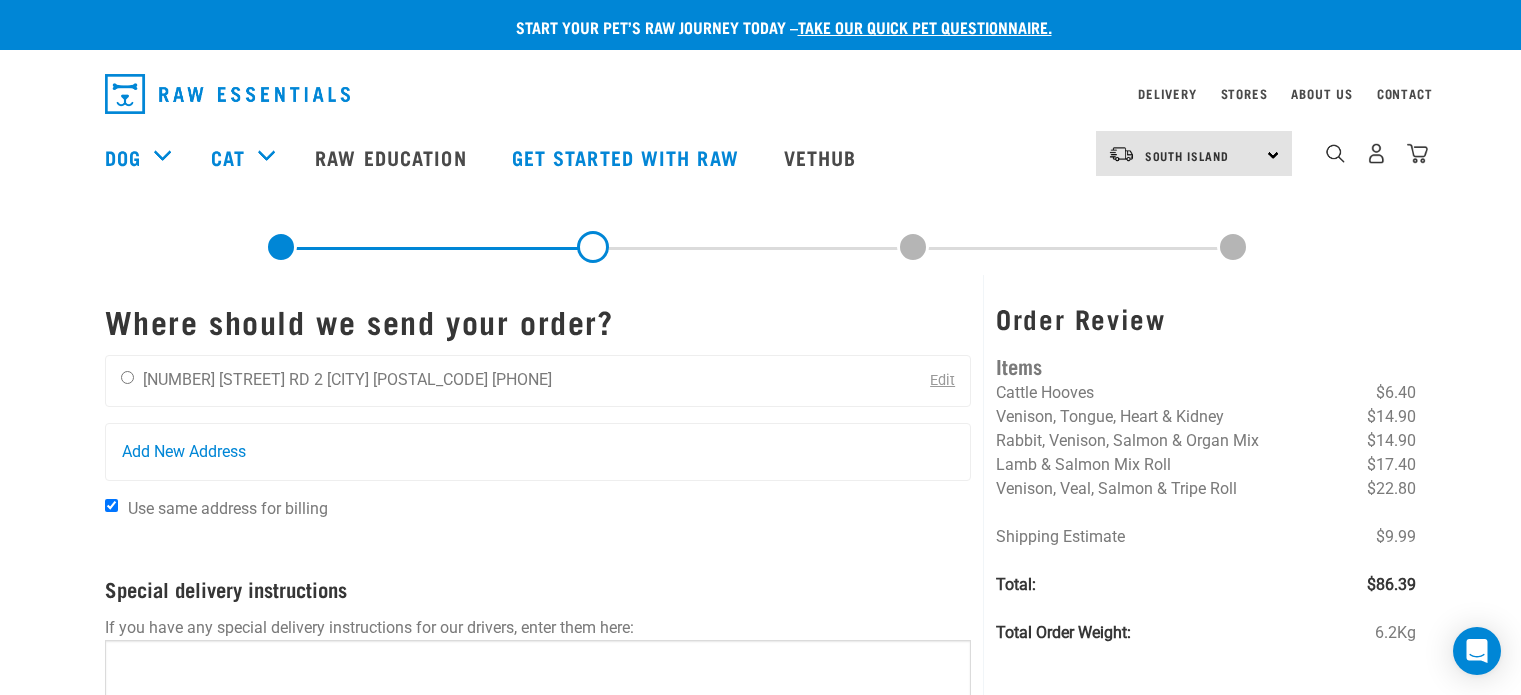 scroll, scrollTop: 0, scrollLeft: 0, axis: both 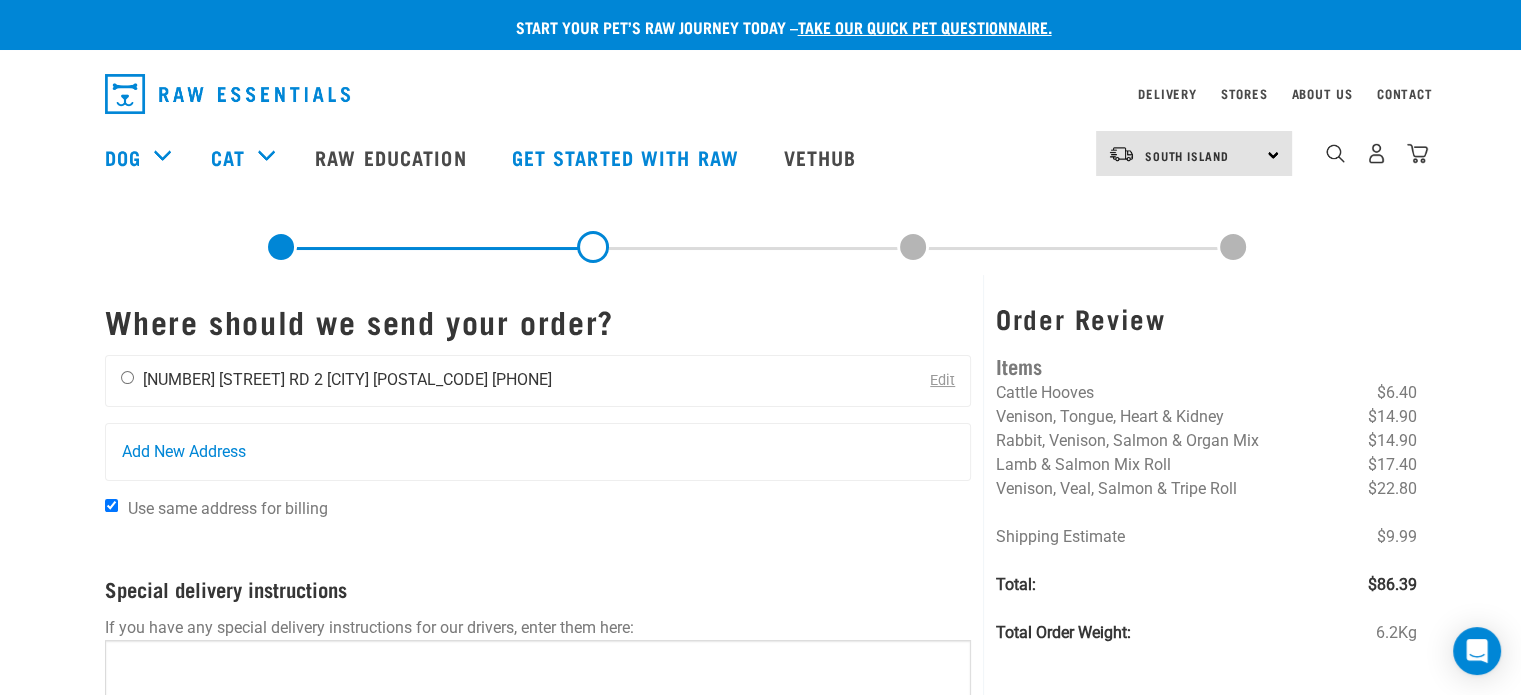 click at bounding box center (127, 377) 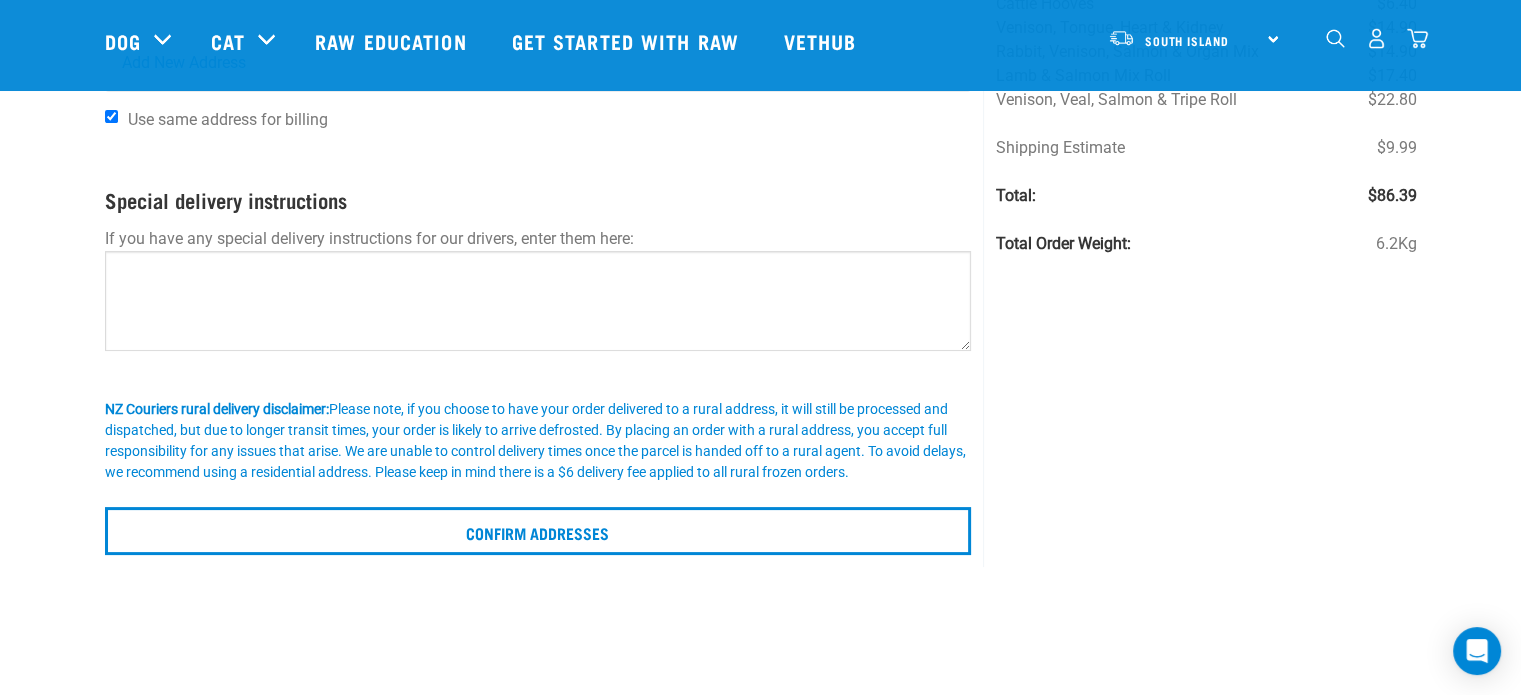 scroll, scrollTop: 248, scrollLeft: 0, axis: vertical 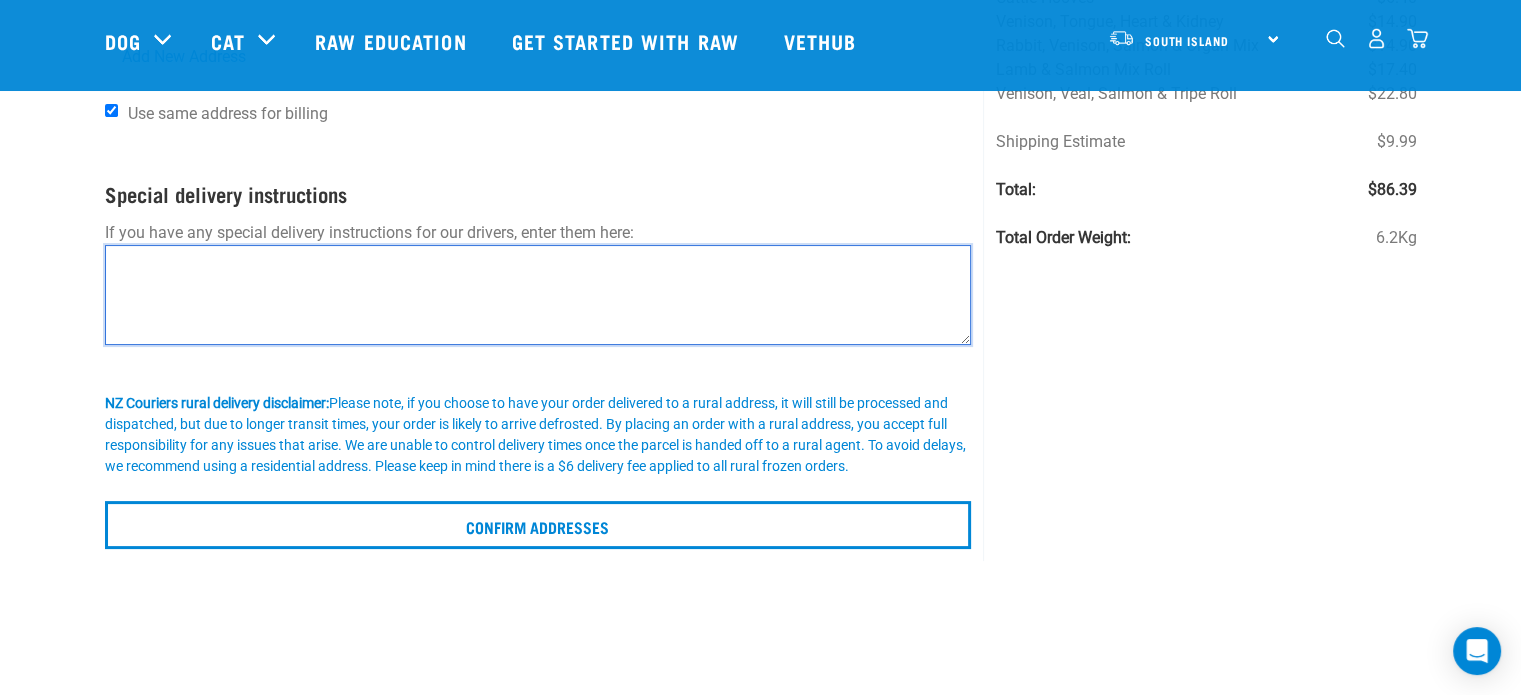 click at bounding box center (538, 295) 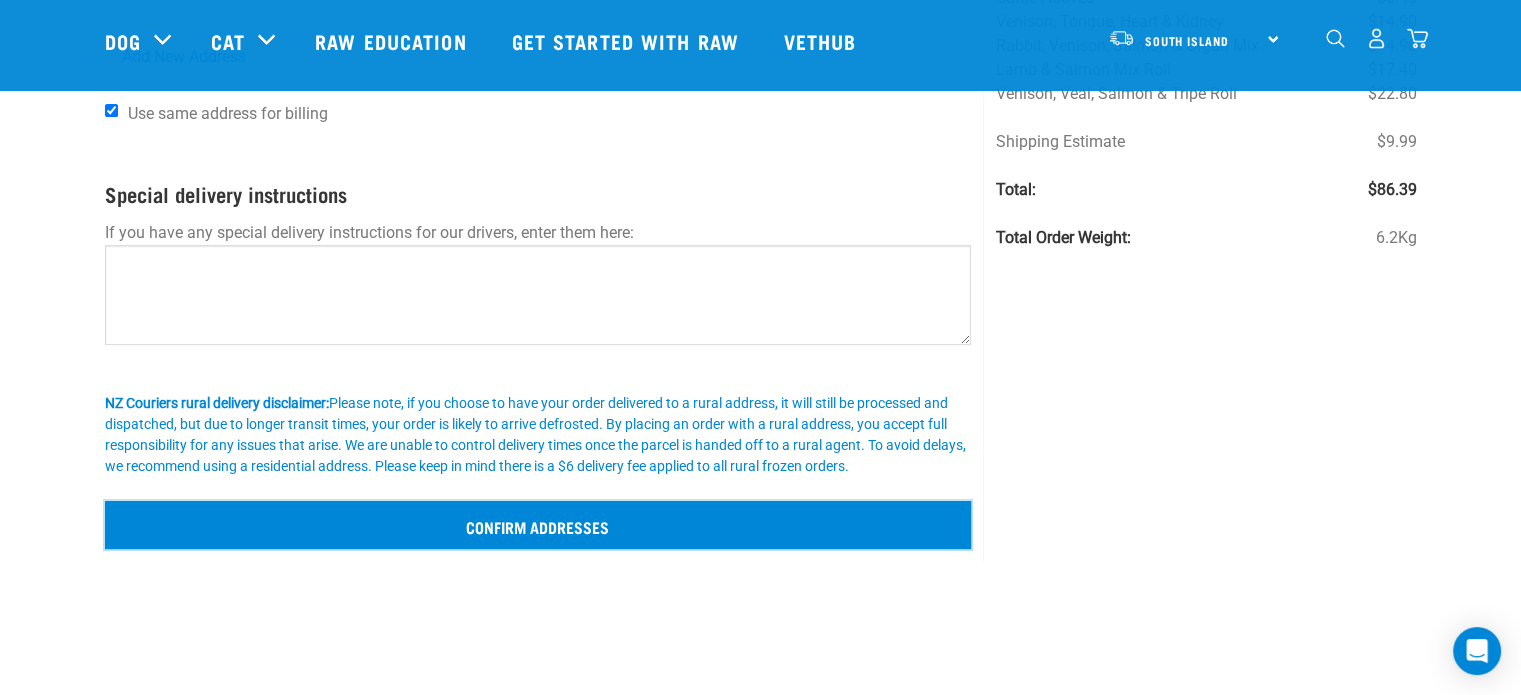 click on "Confirm addresses" at bounding box center [538, 525] 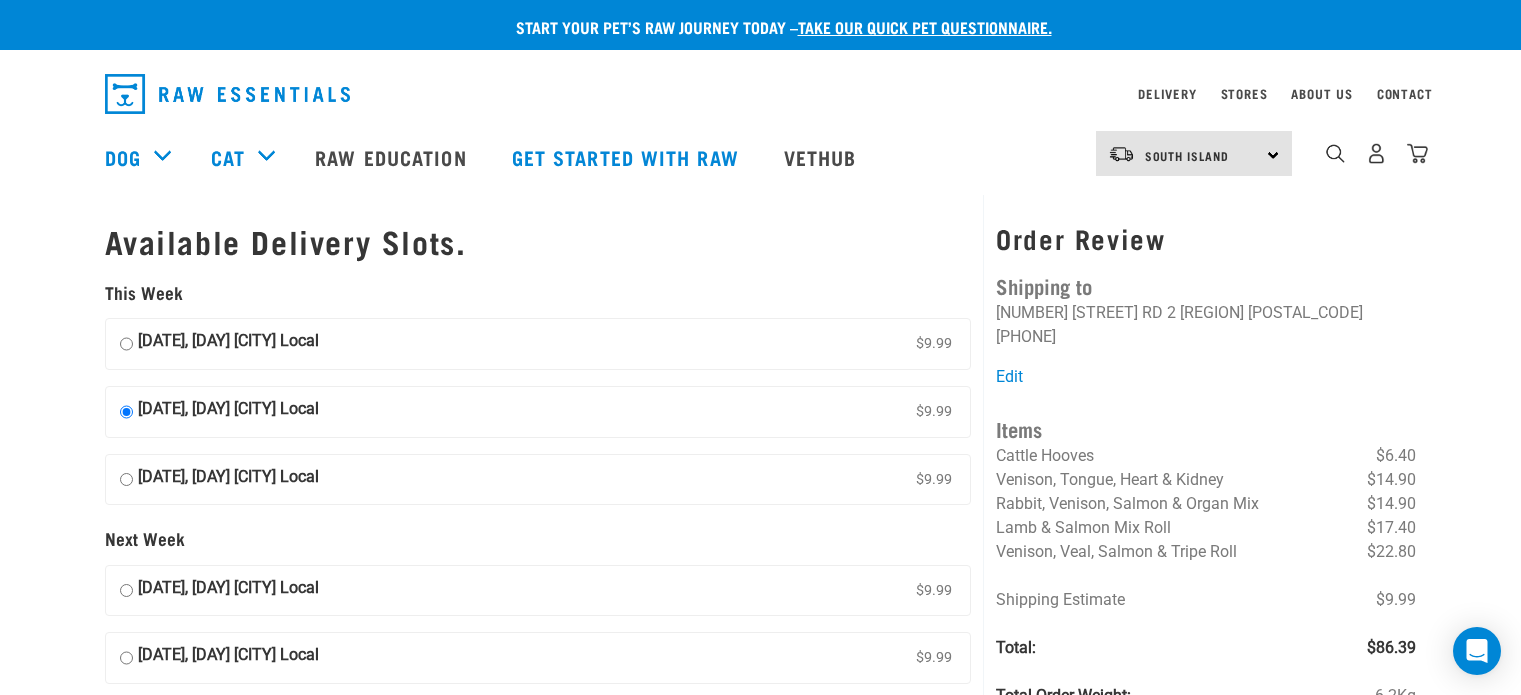 scroll, scrollTop: 0, scrollLeft: 0, axis: both 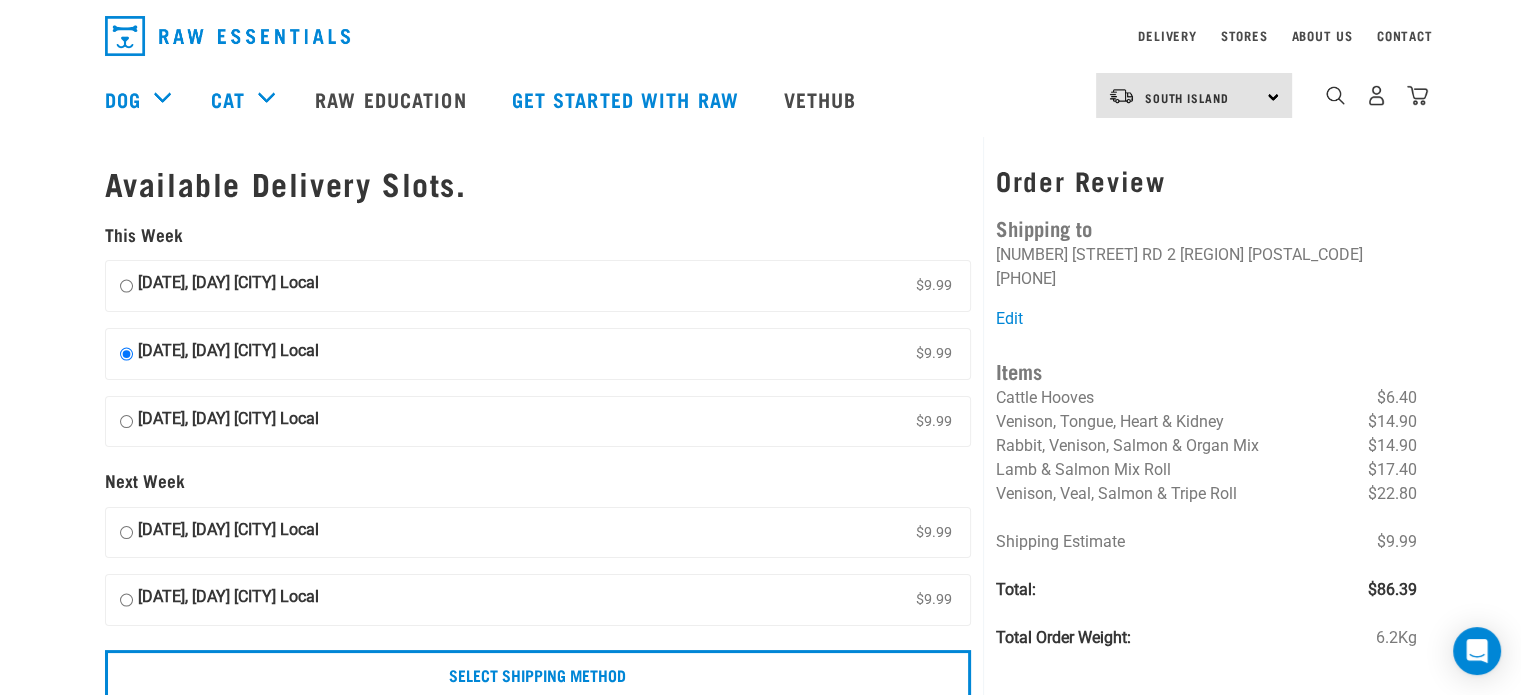 click on "[DATE], [DAY] [CITY] Local [PRICE]" at bounding box center [538, 286] 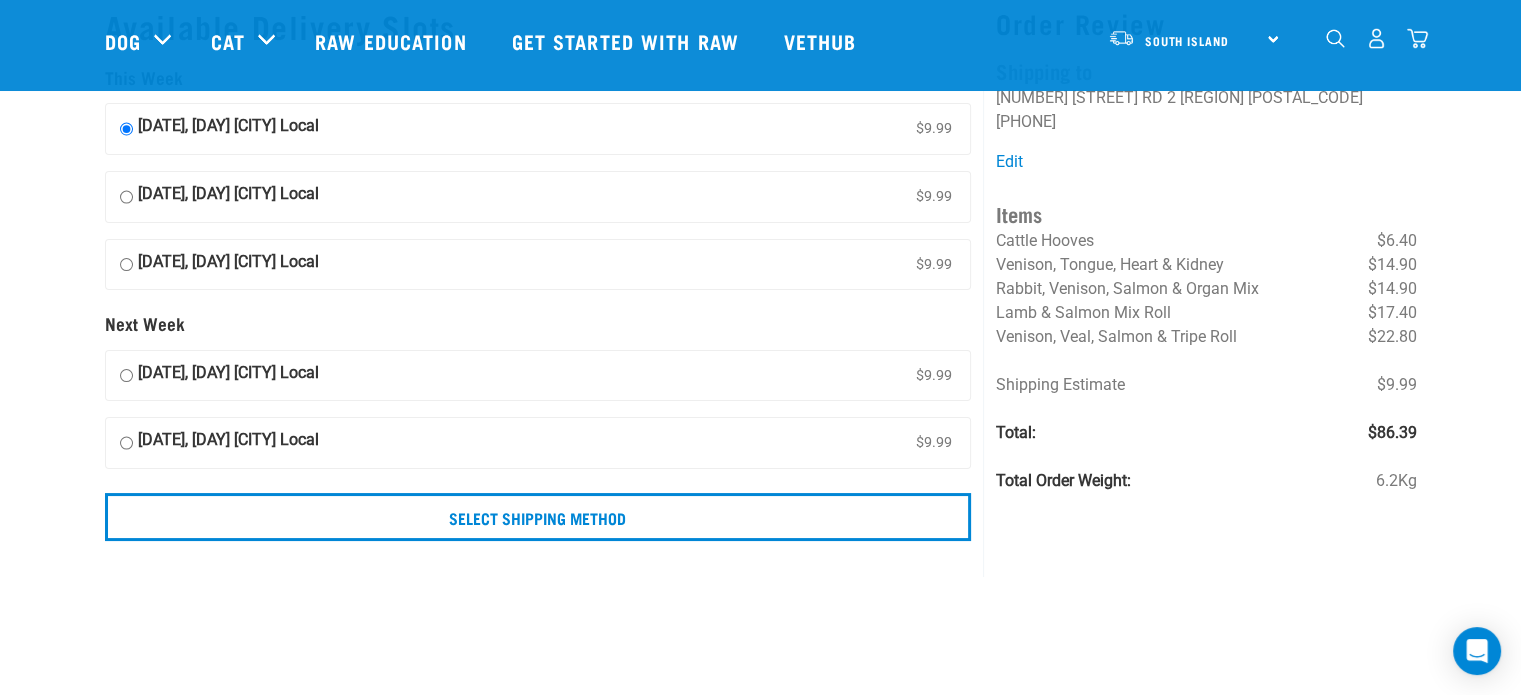 scroll, scrollTop: 68, scrollLeft: 0, axis: vertical 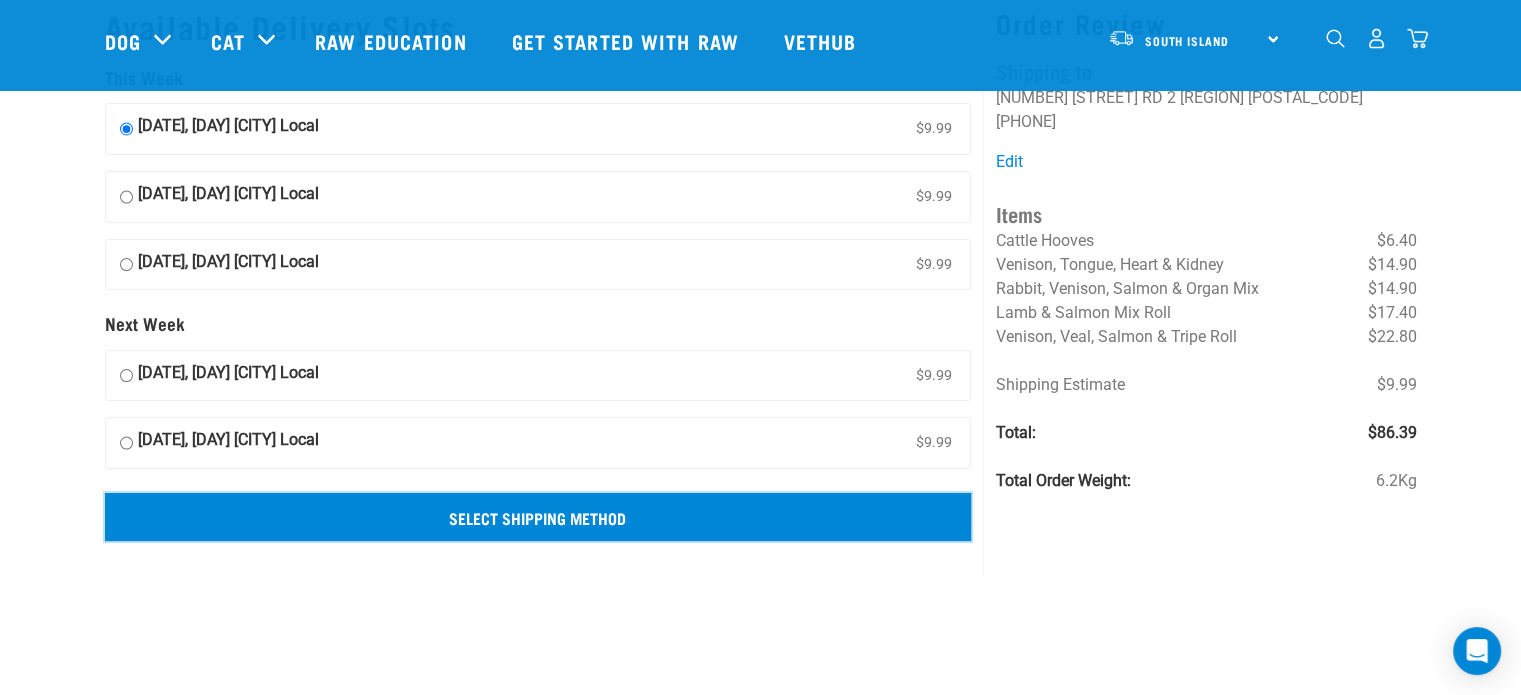 click on "Select Shipping Method" at bounding box center [538, 517] 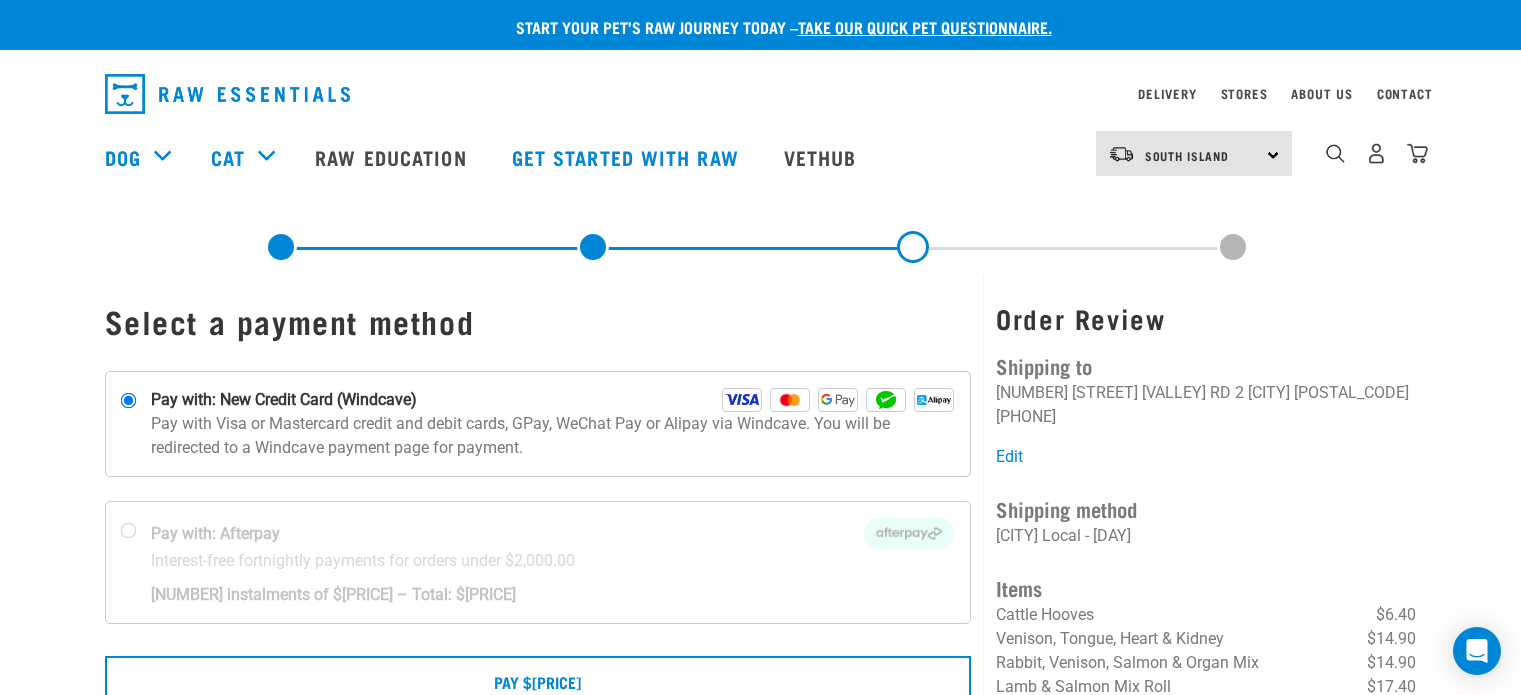 scroll, scrollTop: 0, scrollLeft: 0, axis: both 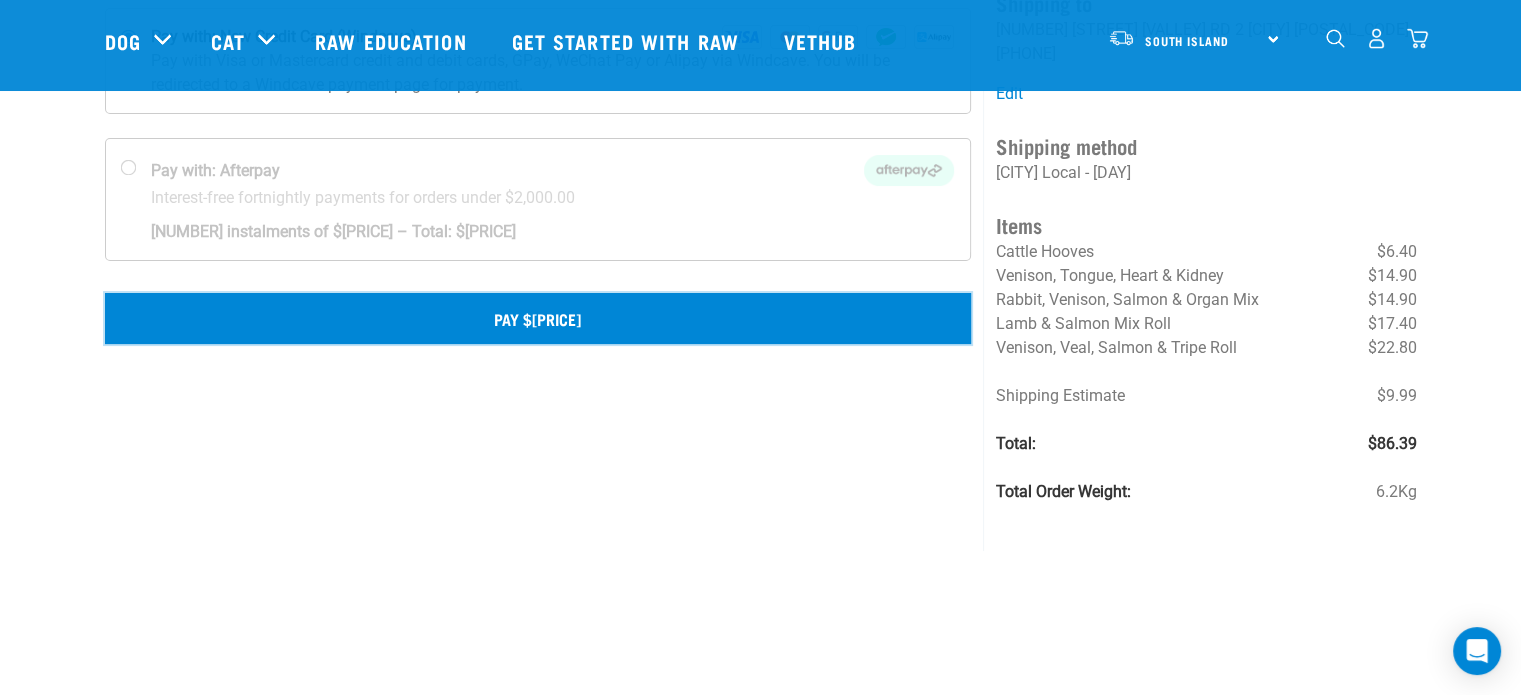click on "Pay $86.39" at bounding box center (538, 318) 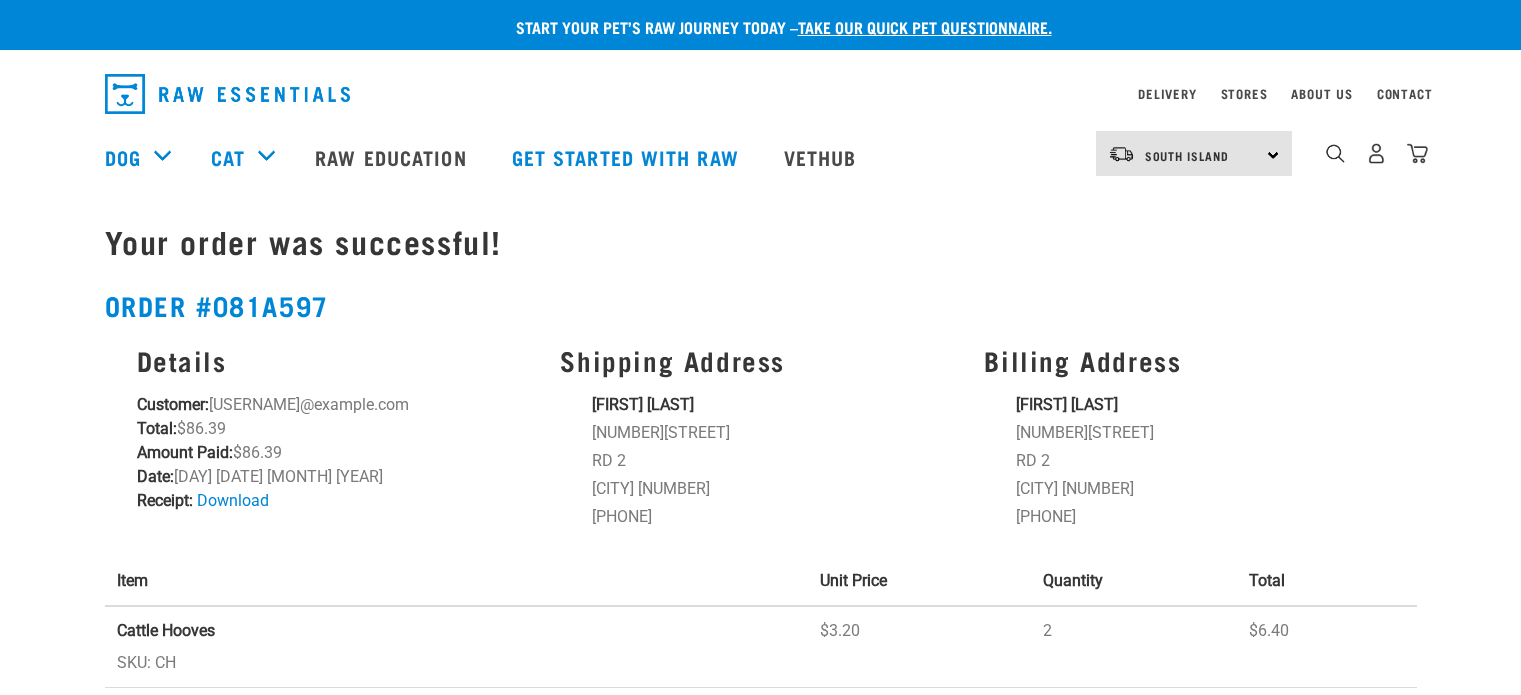 scroll, scrollTop: 0, scrollLeft: 0, axis: both 